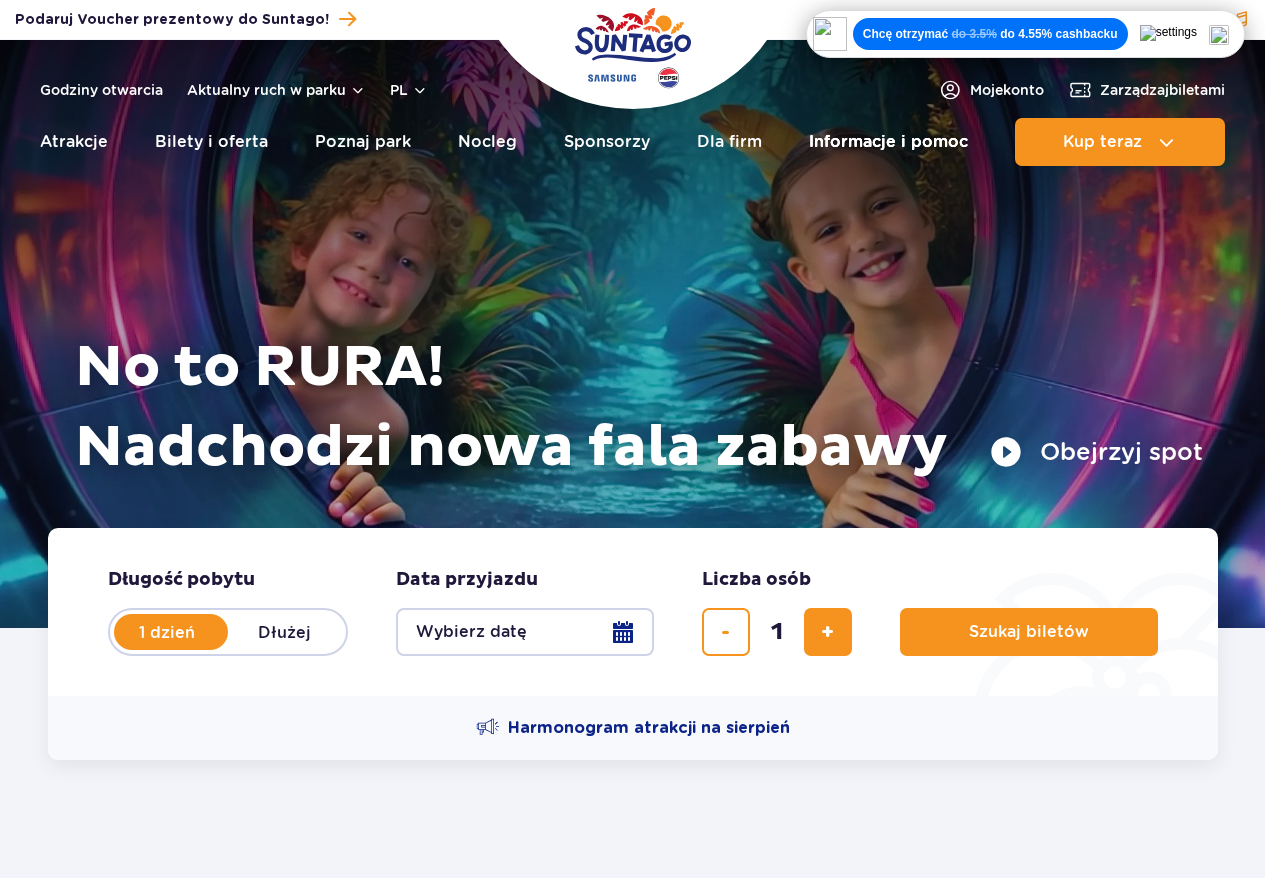 scroll, scrollTop: 0, scrollLeft: 0, axis: both 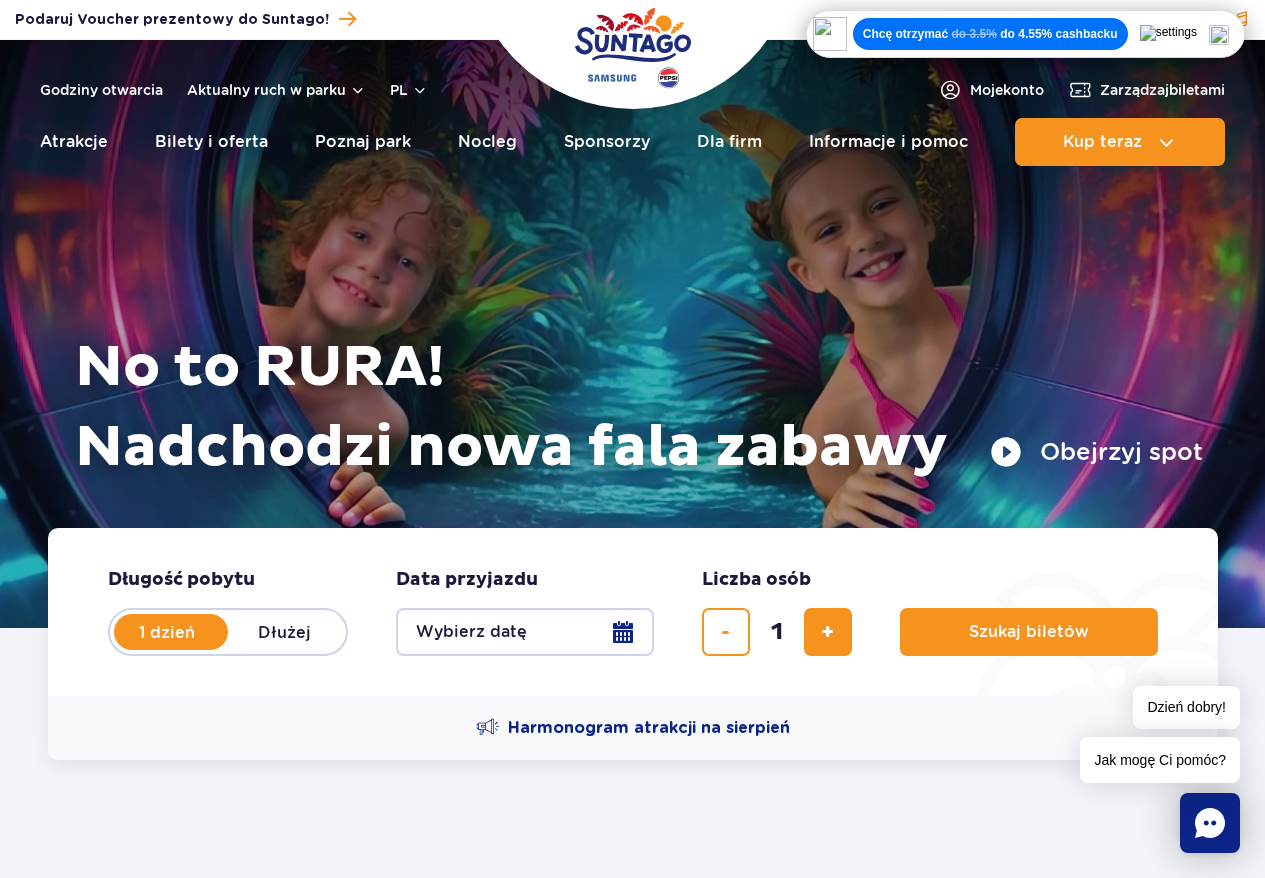 click on "Wybierz datę" at bounding box center [525, 632] 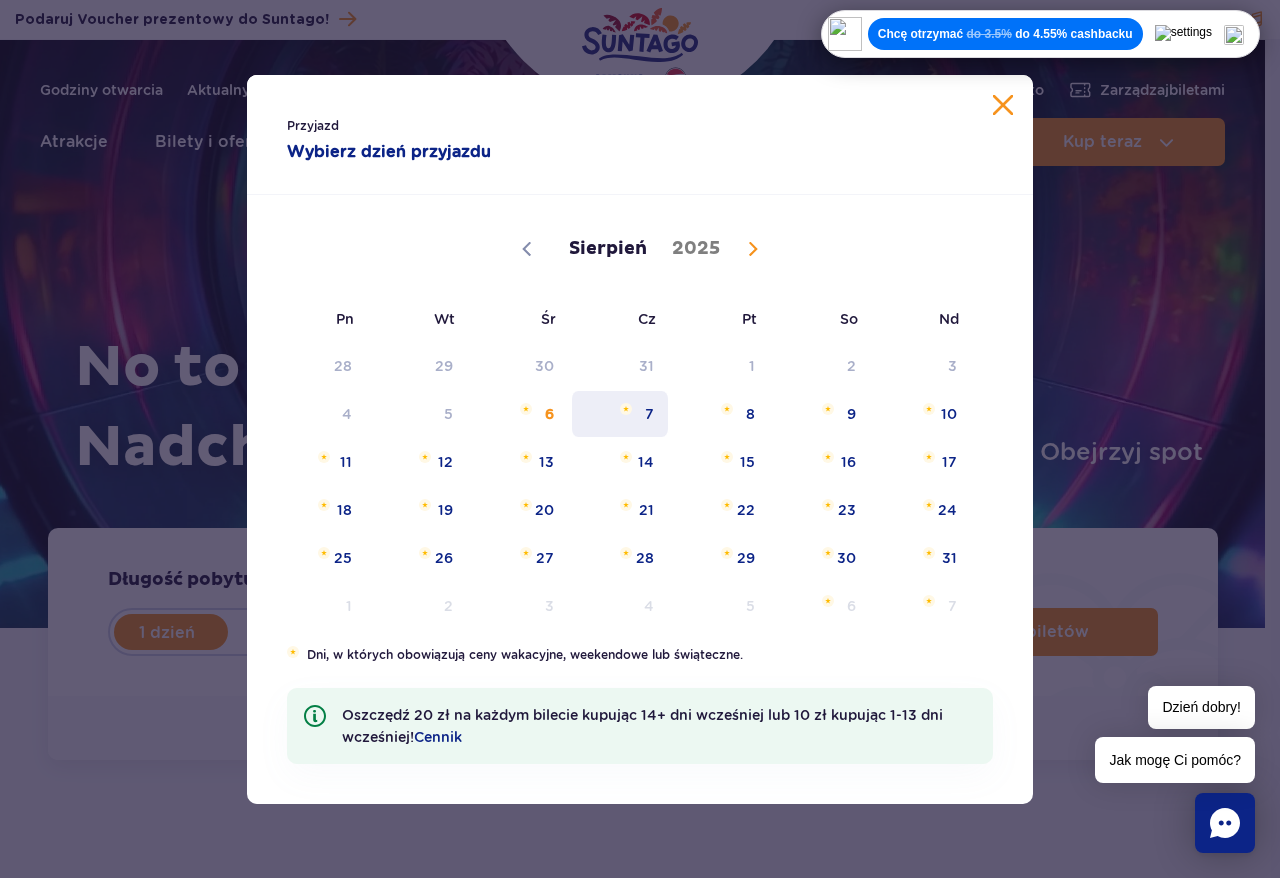 click on "7" at bounding box center (620, 414) 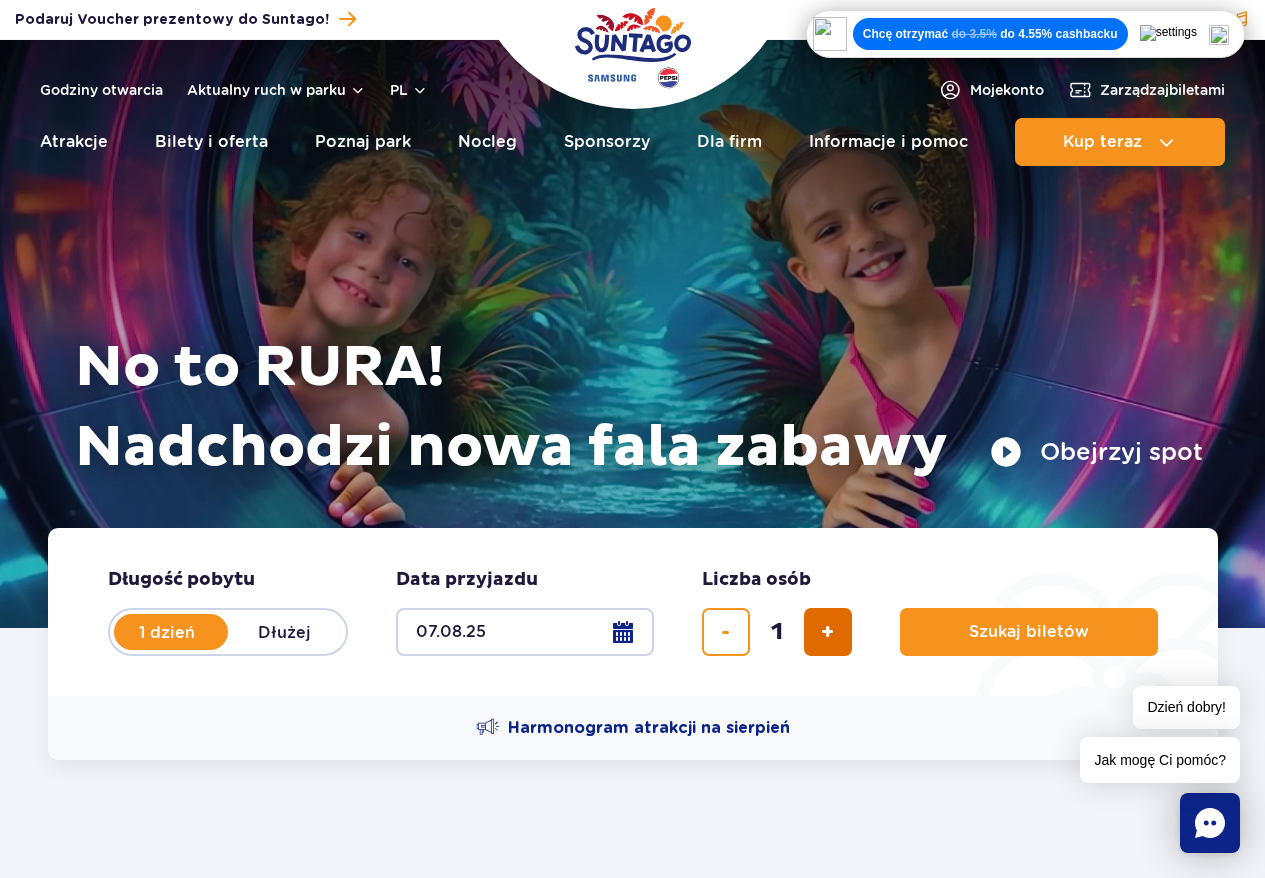 click at bounding box center [827, 632] 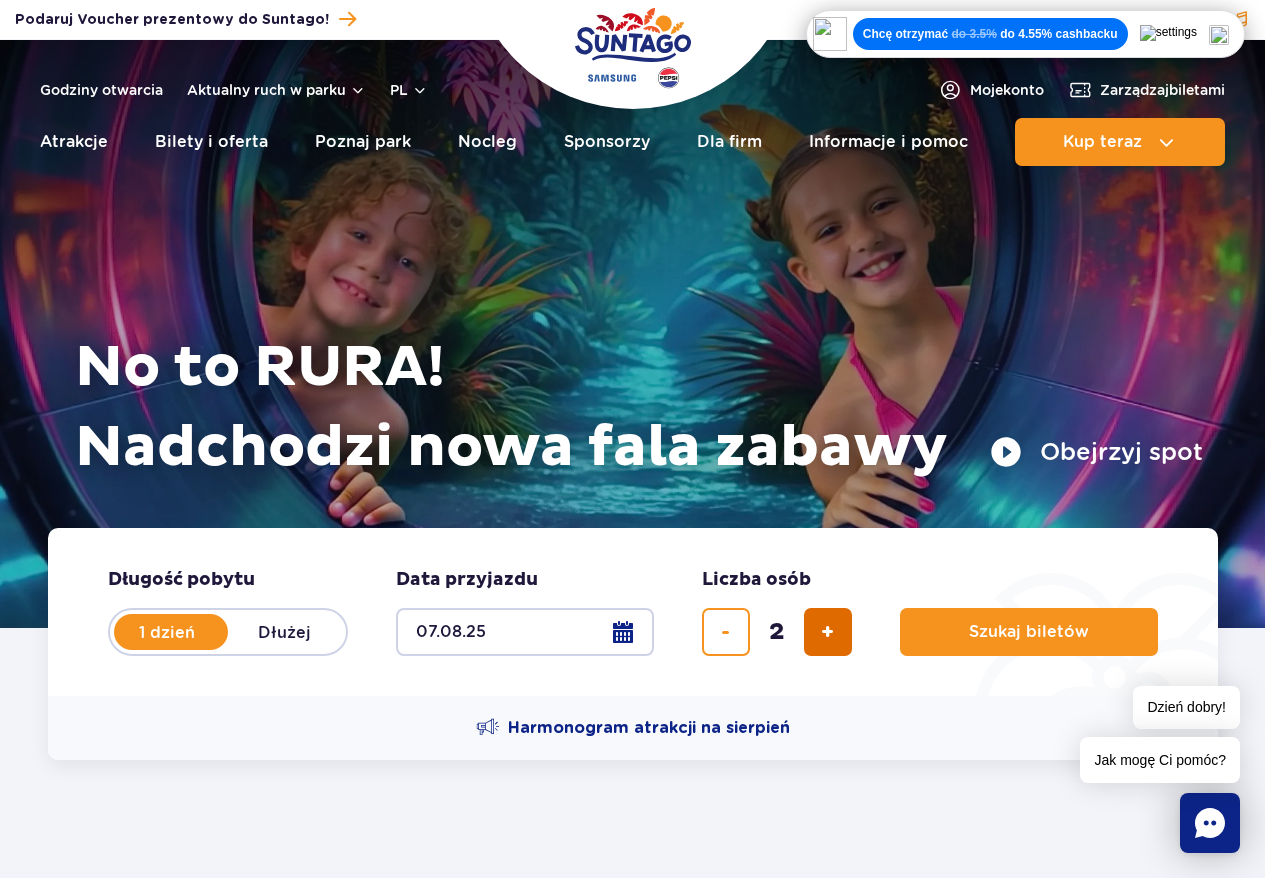 click at bounding box center (827, 632) 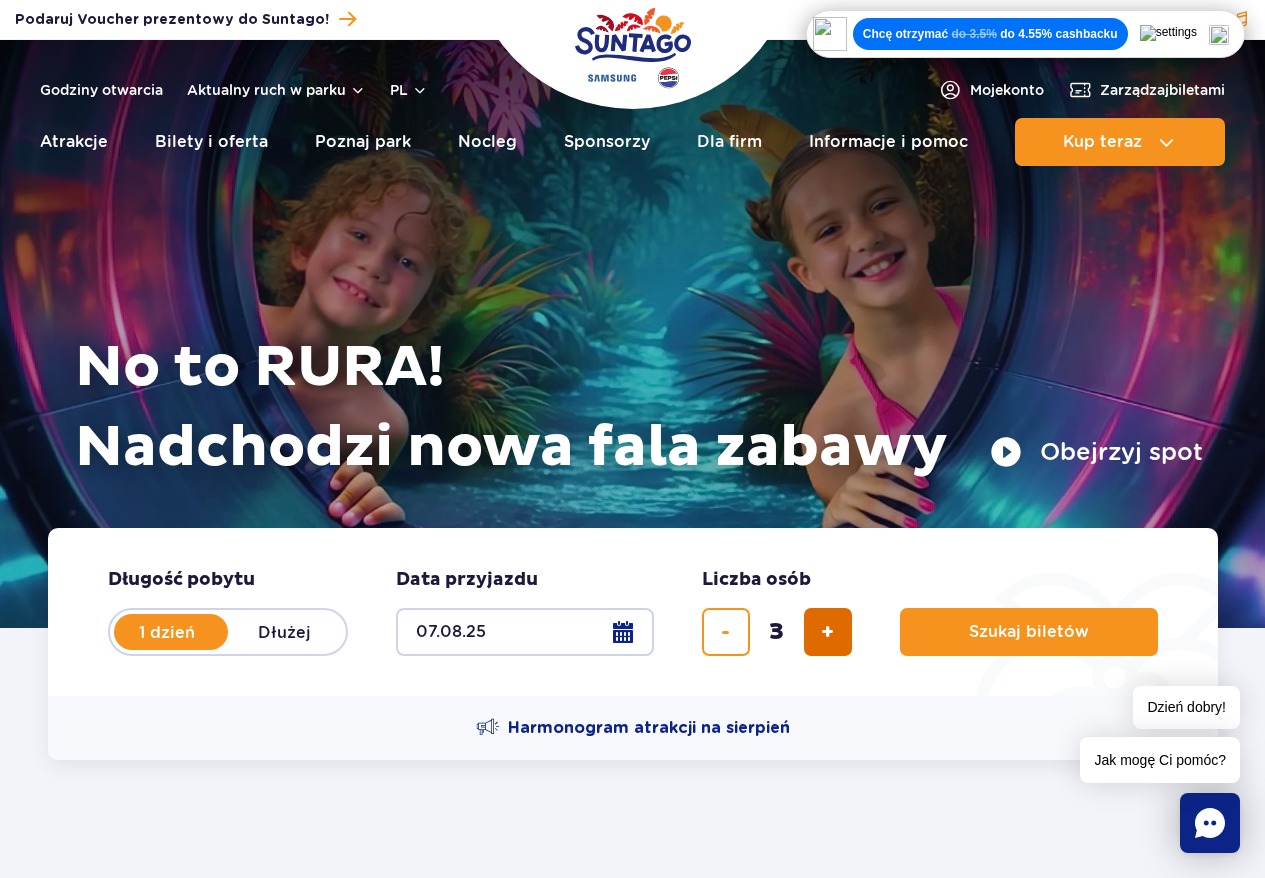 click at bounding box center (827, 632) 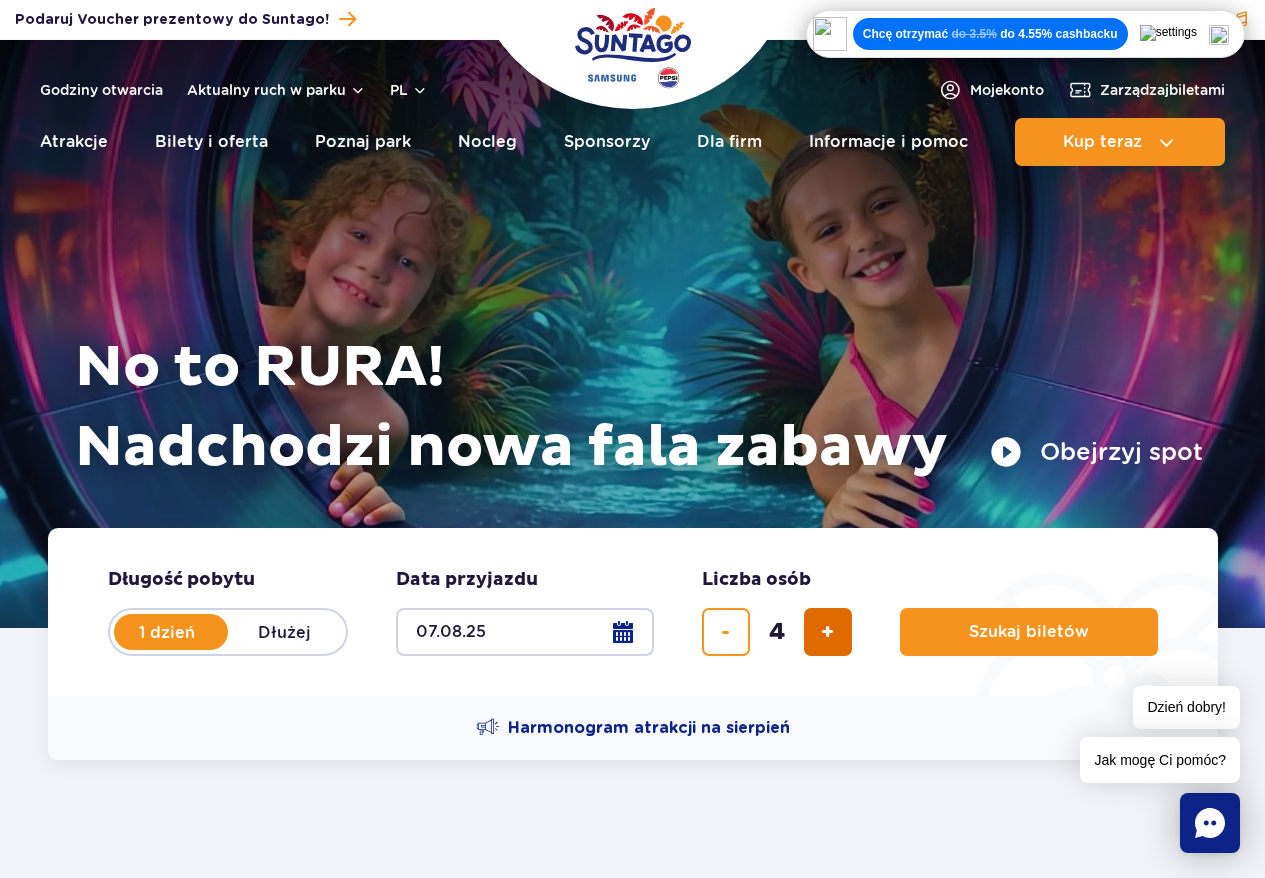 click at bounding box center (827, 632) 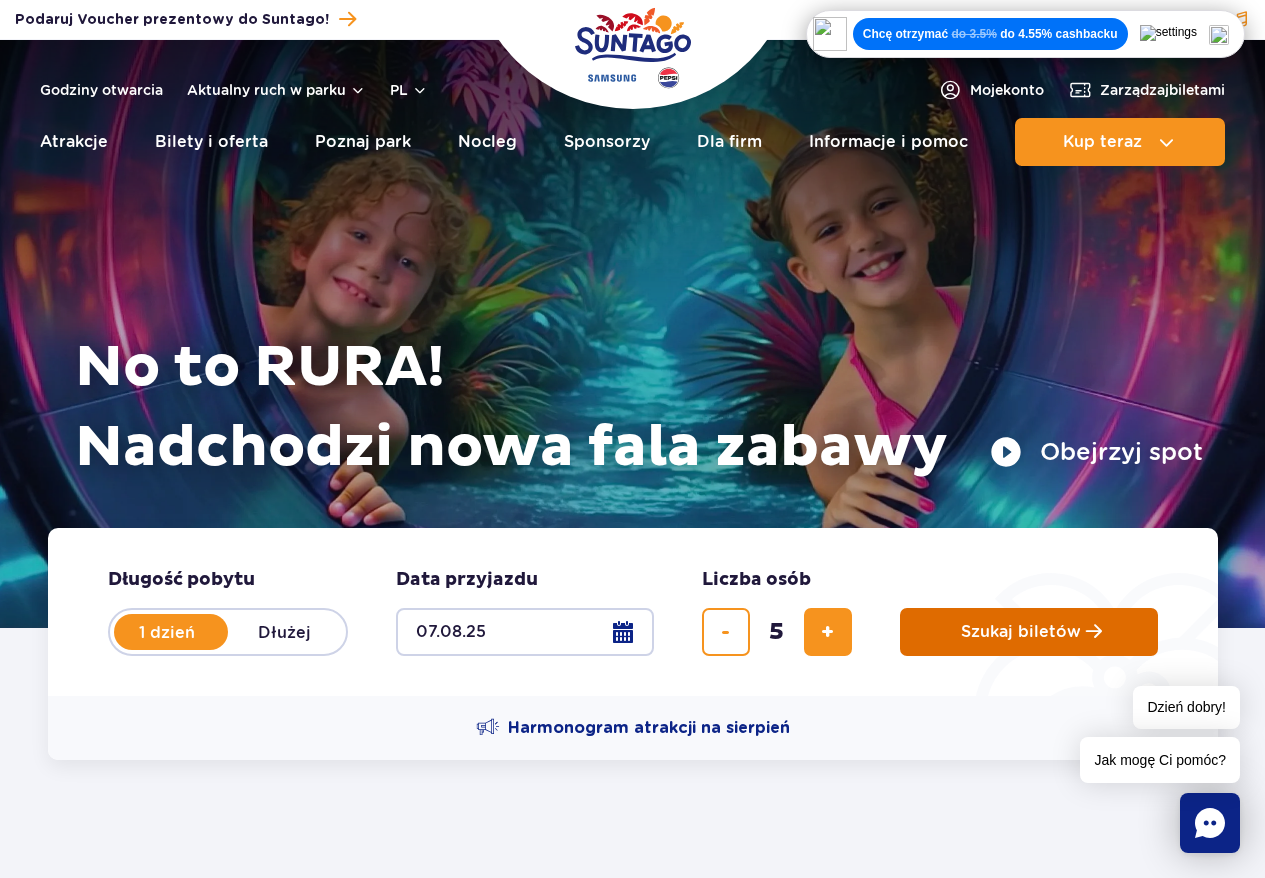 click on "Szukaj biletów" at bounding box center [1021, 632] 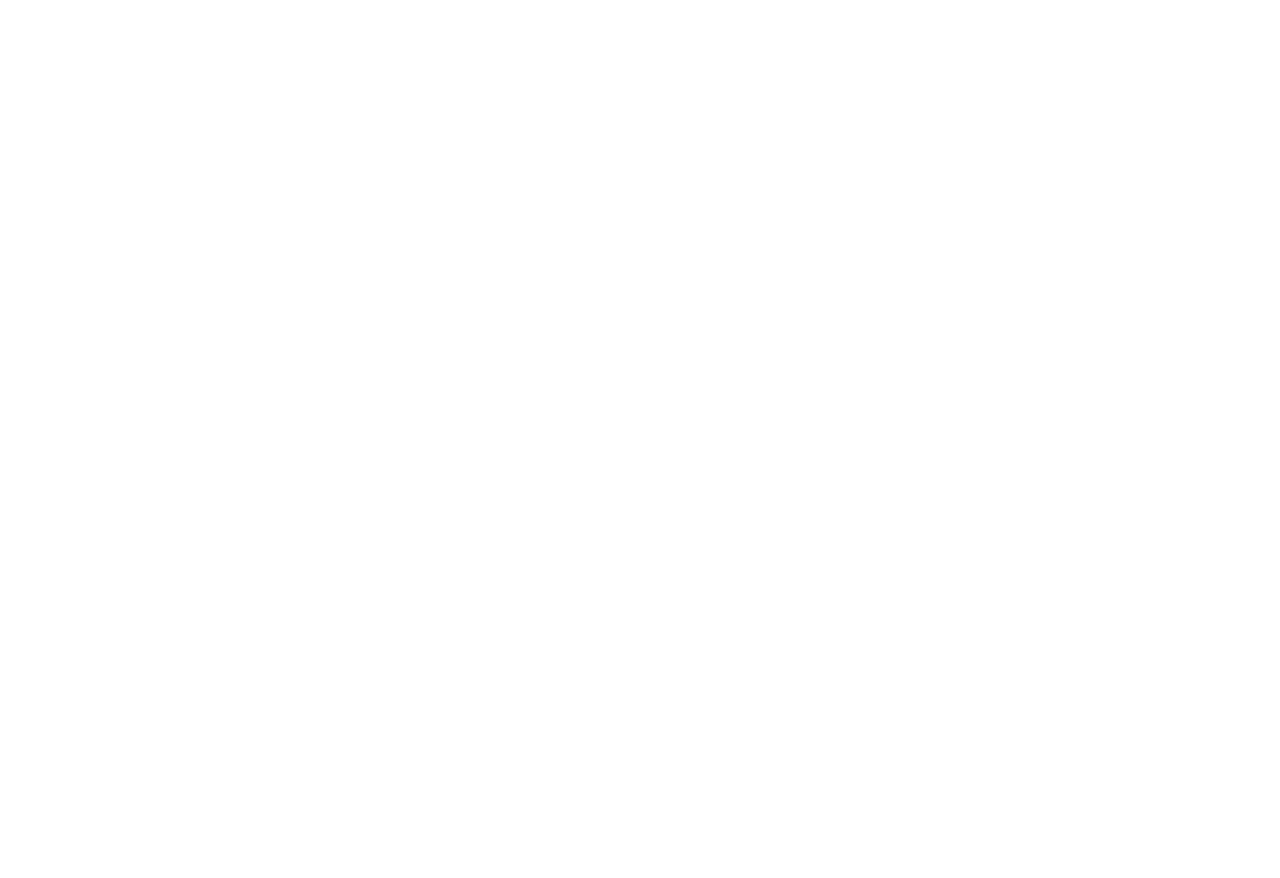 scroll, scrollTop: 0, scrollLeft: 0, axis: both 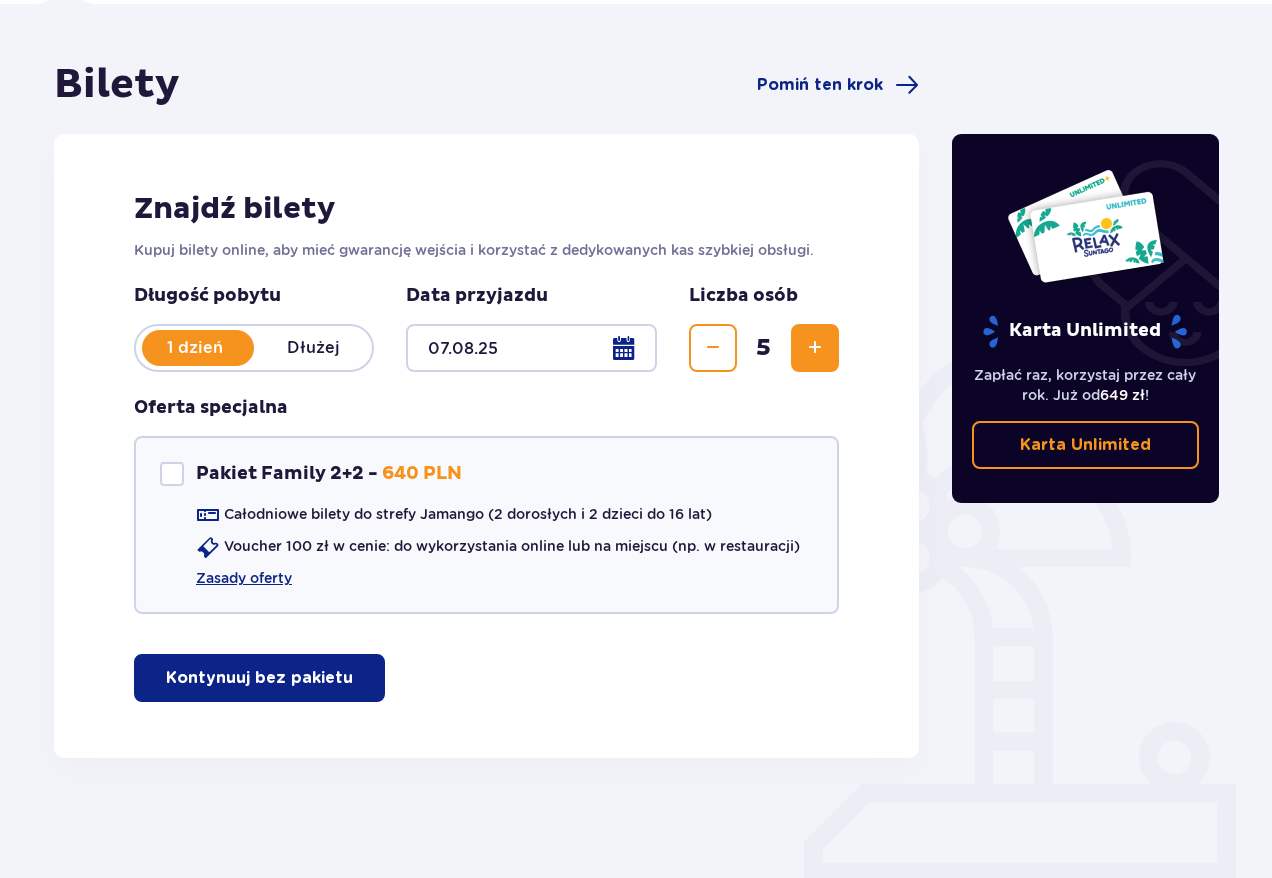 click on "Kontynuuj bez pakietu" at bounding box center [259, 678] 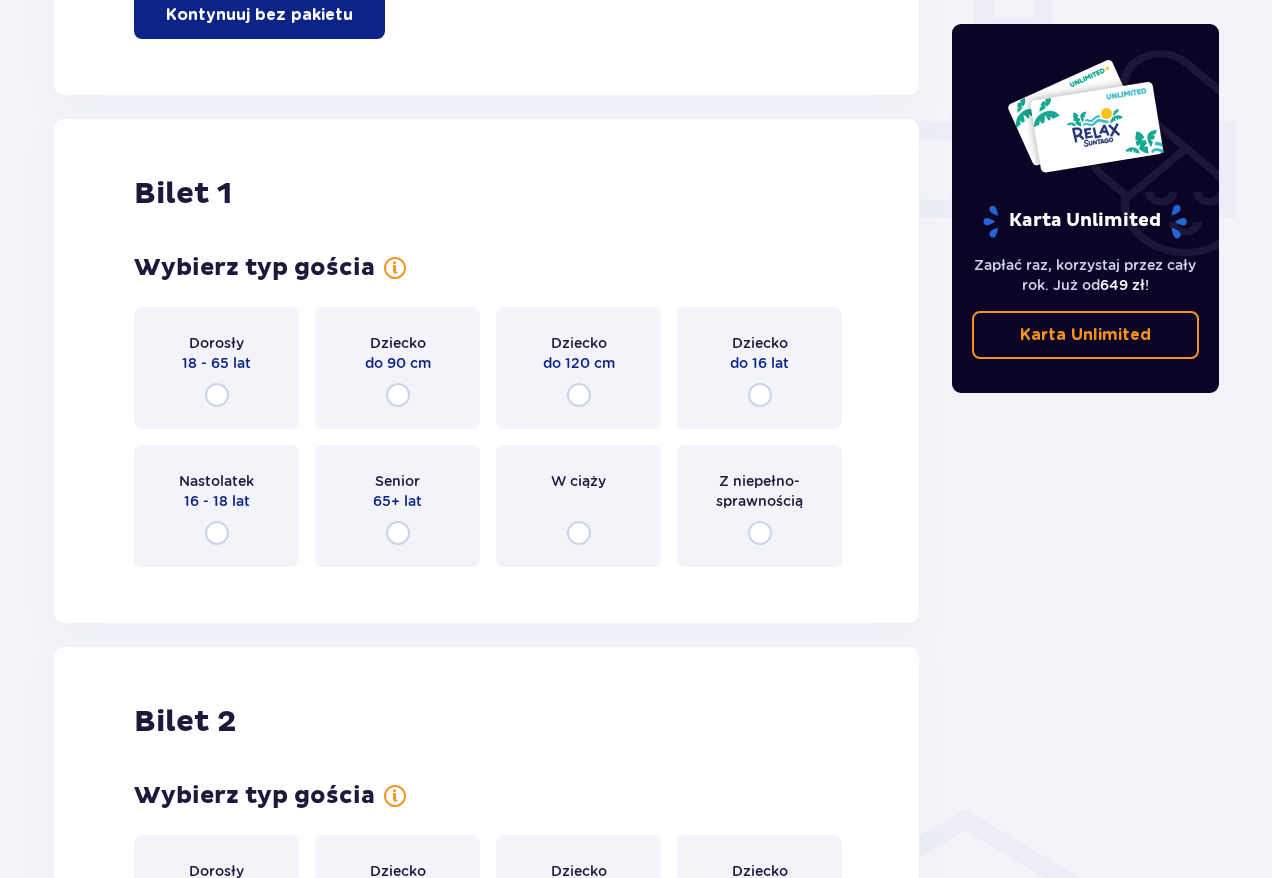 scroll, scrollTop: 910, scrollLeft: 0, axis: vertical 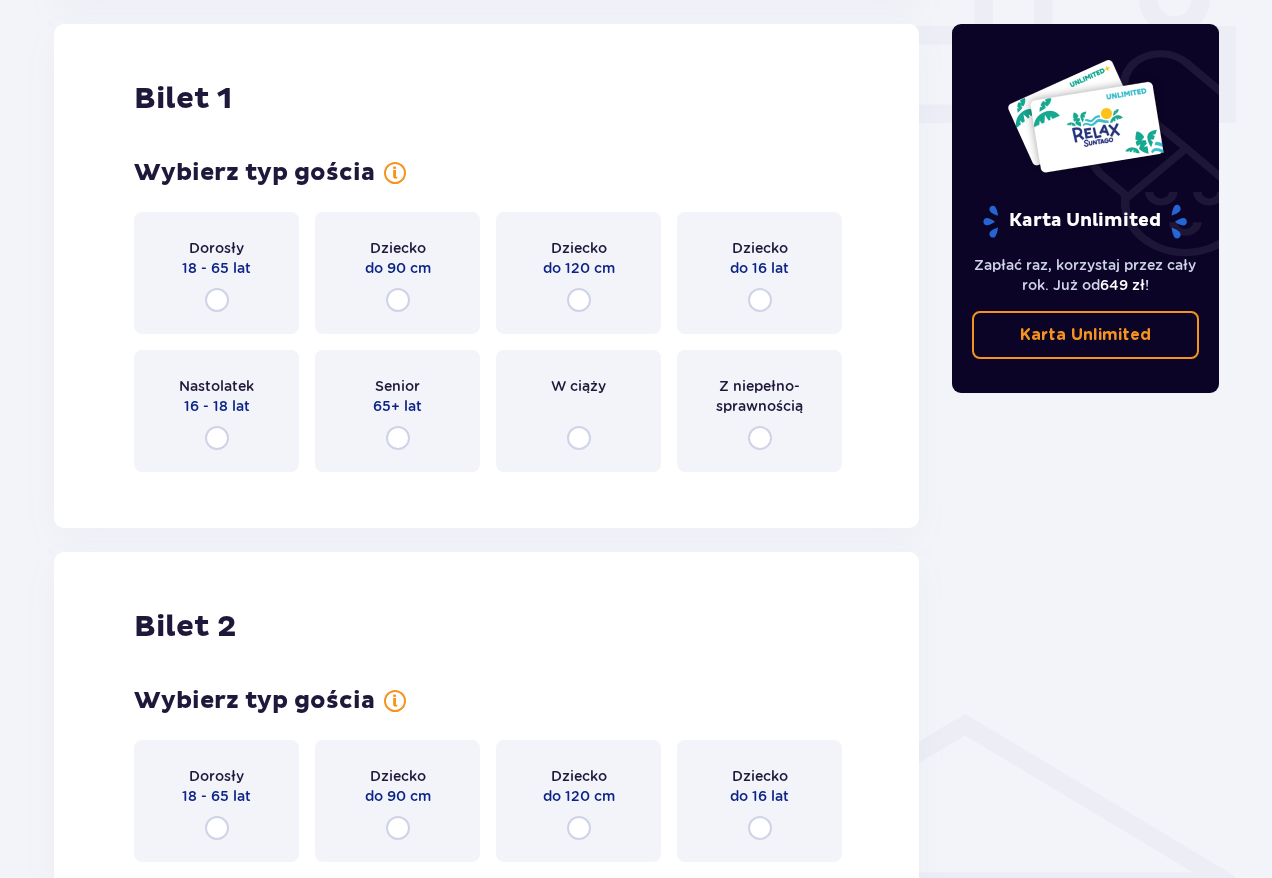 click on "Dziecko do 16 lat" at bounding box center [759, 273] 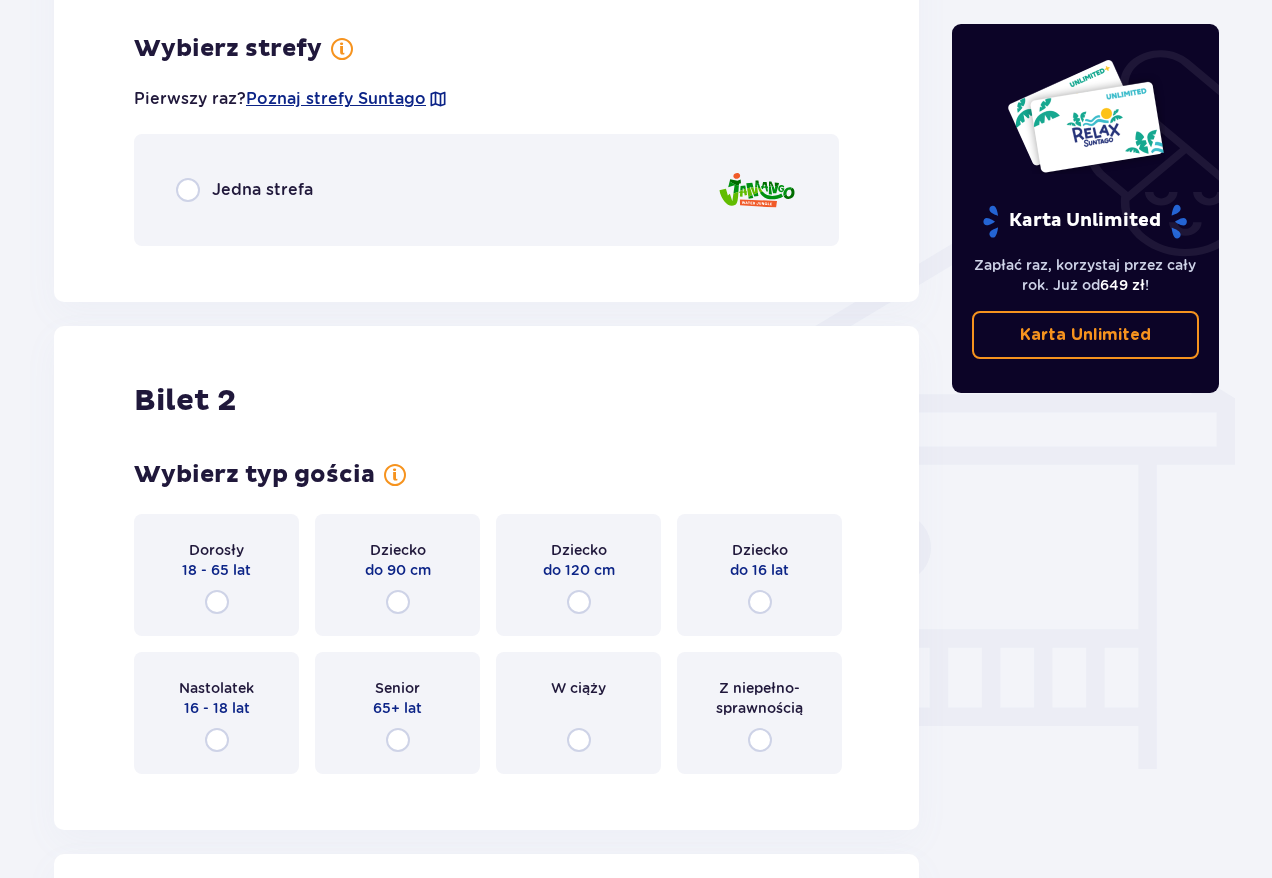 scroll, scrollTop: 1398, scrollLeft: 0, axis: vertical 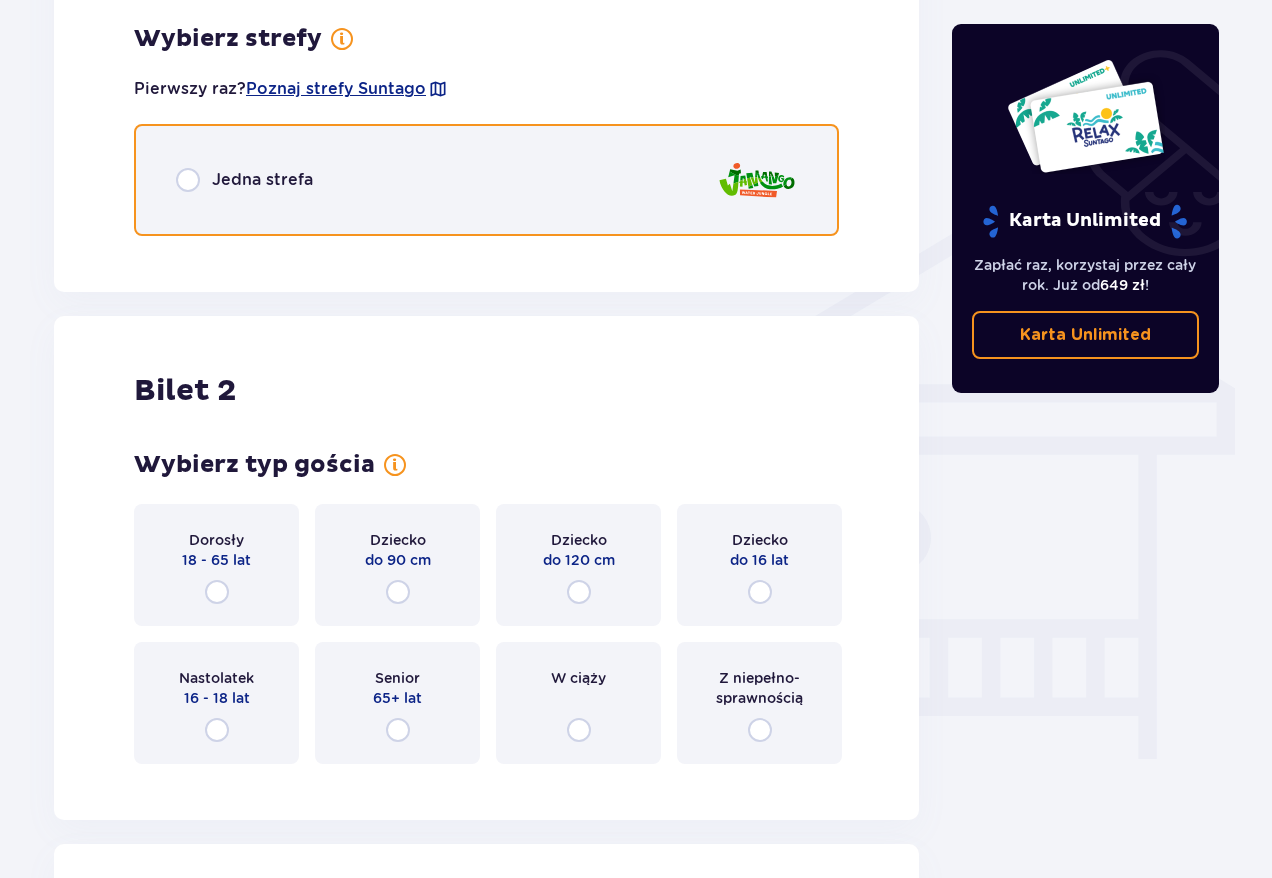 click at bounding box center [188, 180] 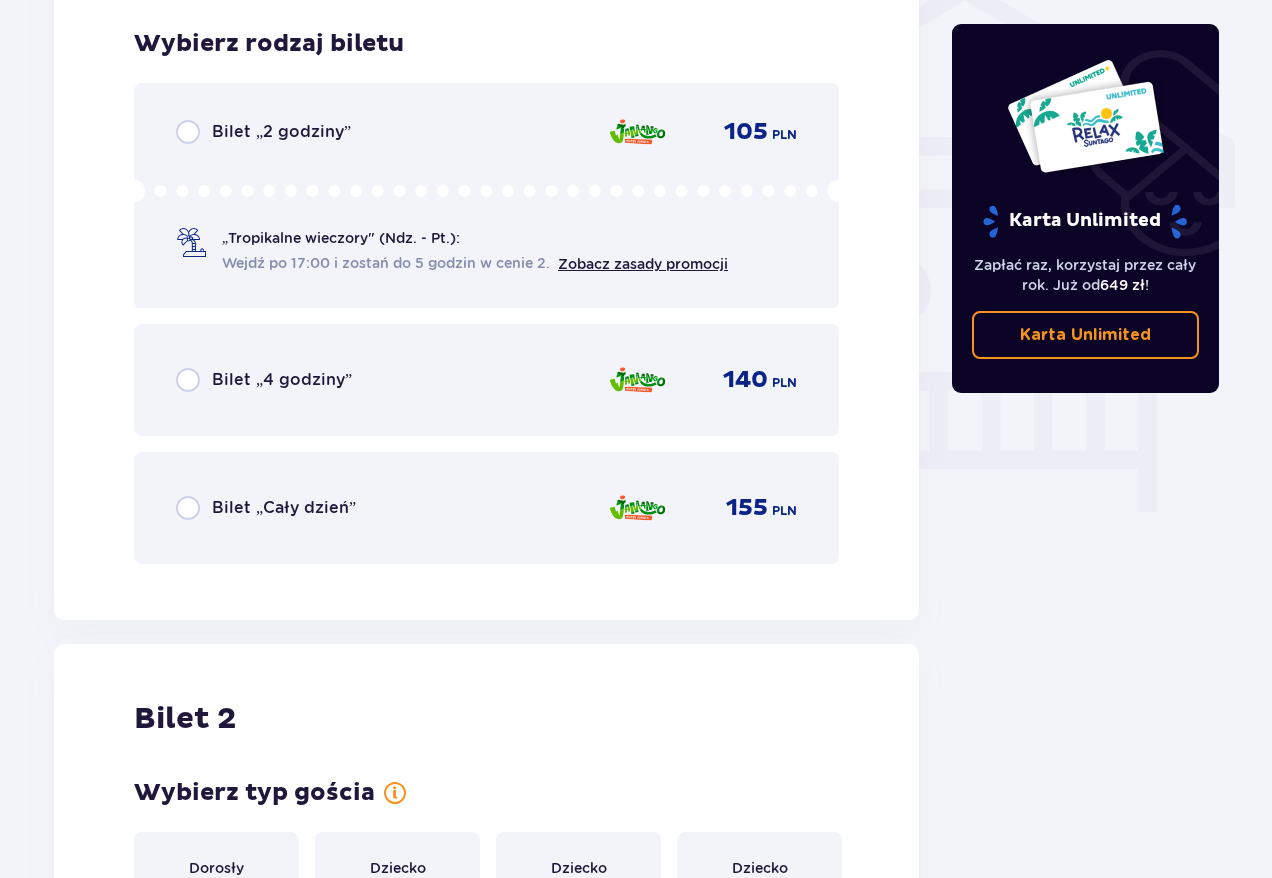 scroll, scrollTop: 1650, scrollLeft: 0, axis: vertical 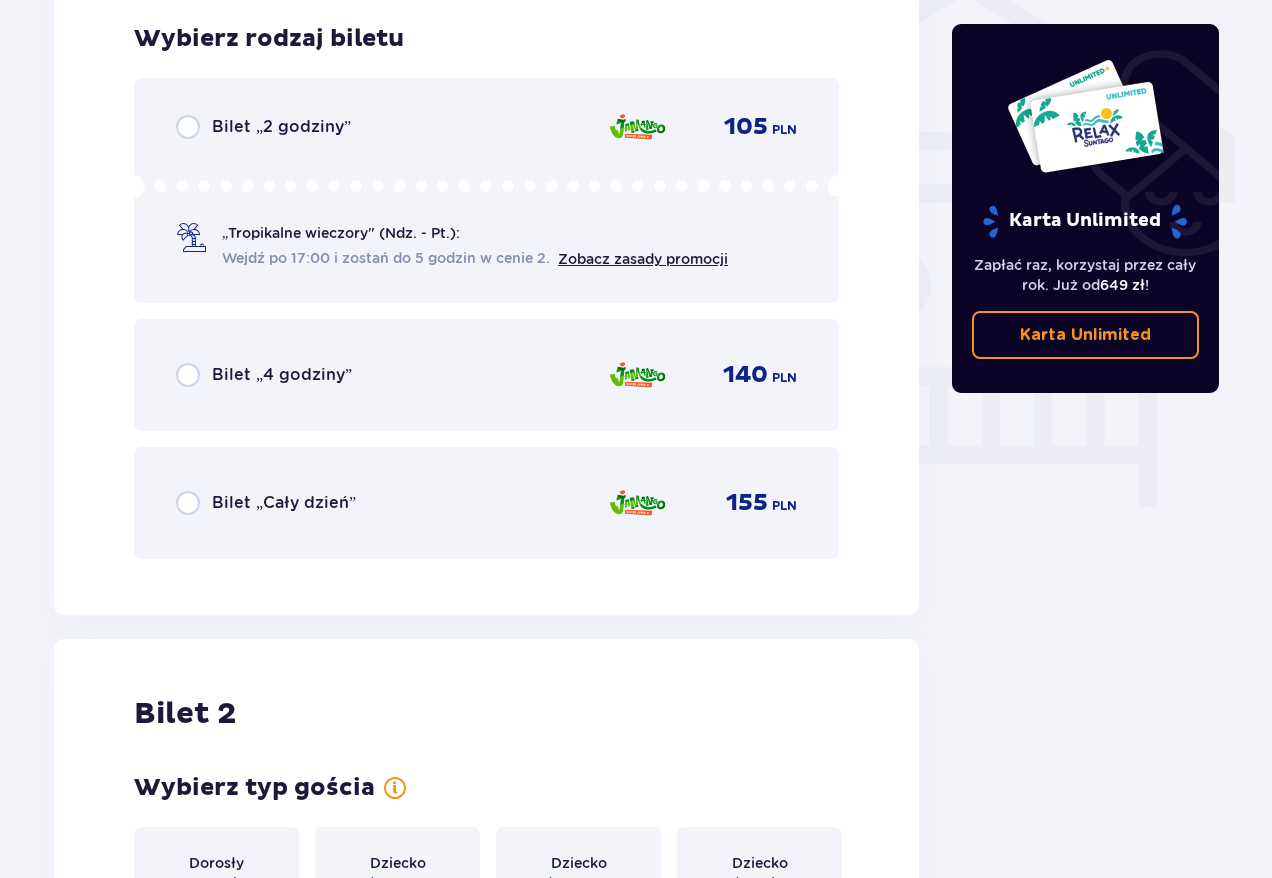 click on "Bilet „2 godziny”" at bounding box center [263, 127] 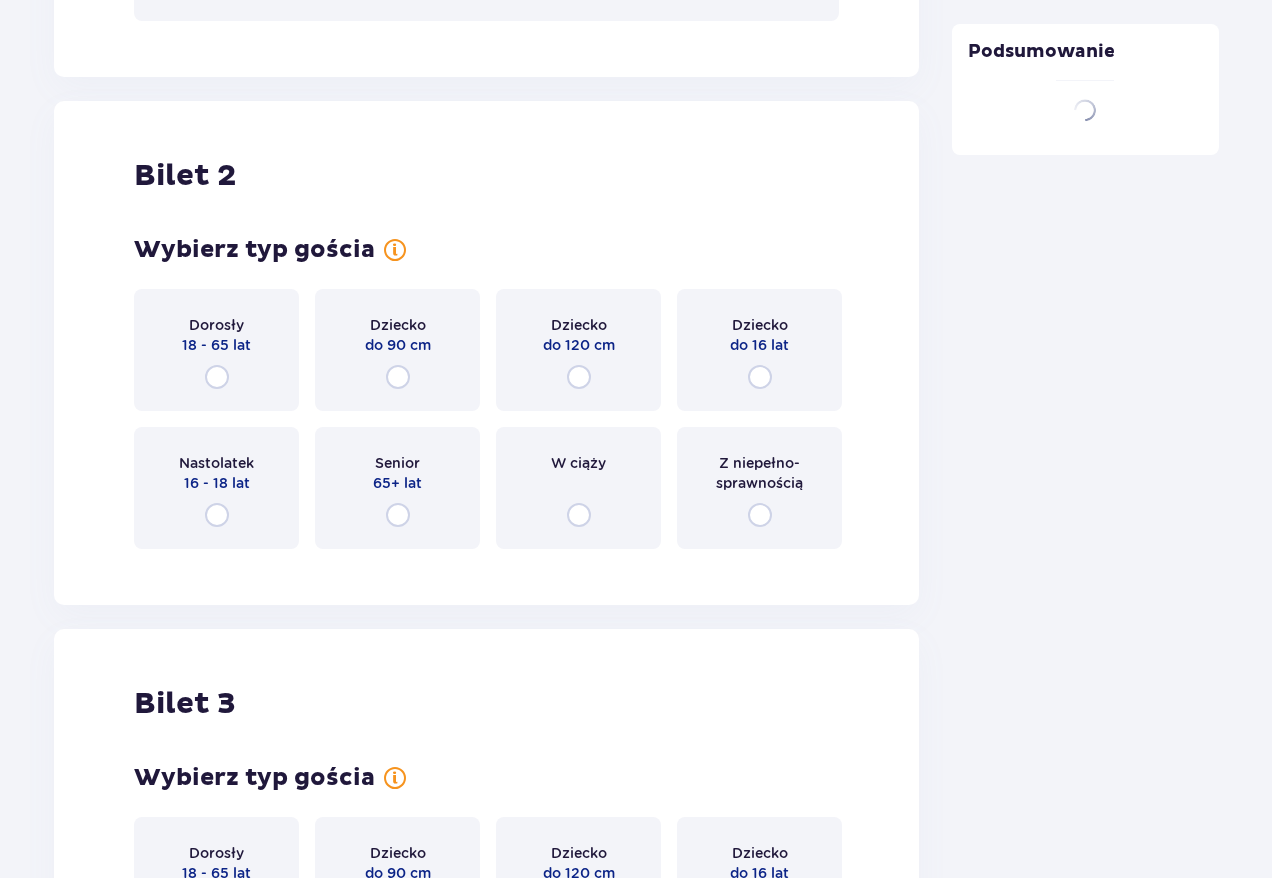 scroll, scrollTop: 2265, scrollLeft: 0, axis: vertical 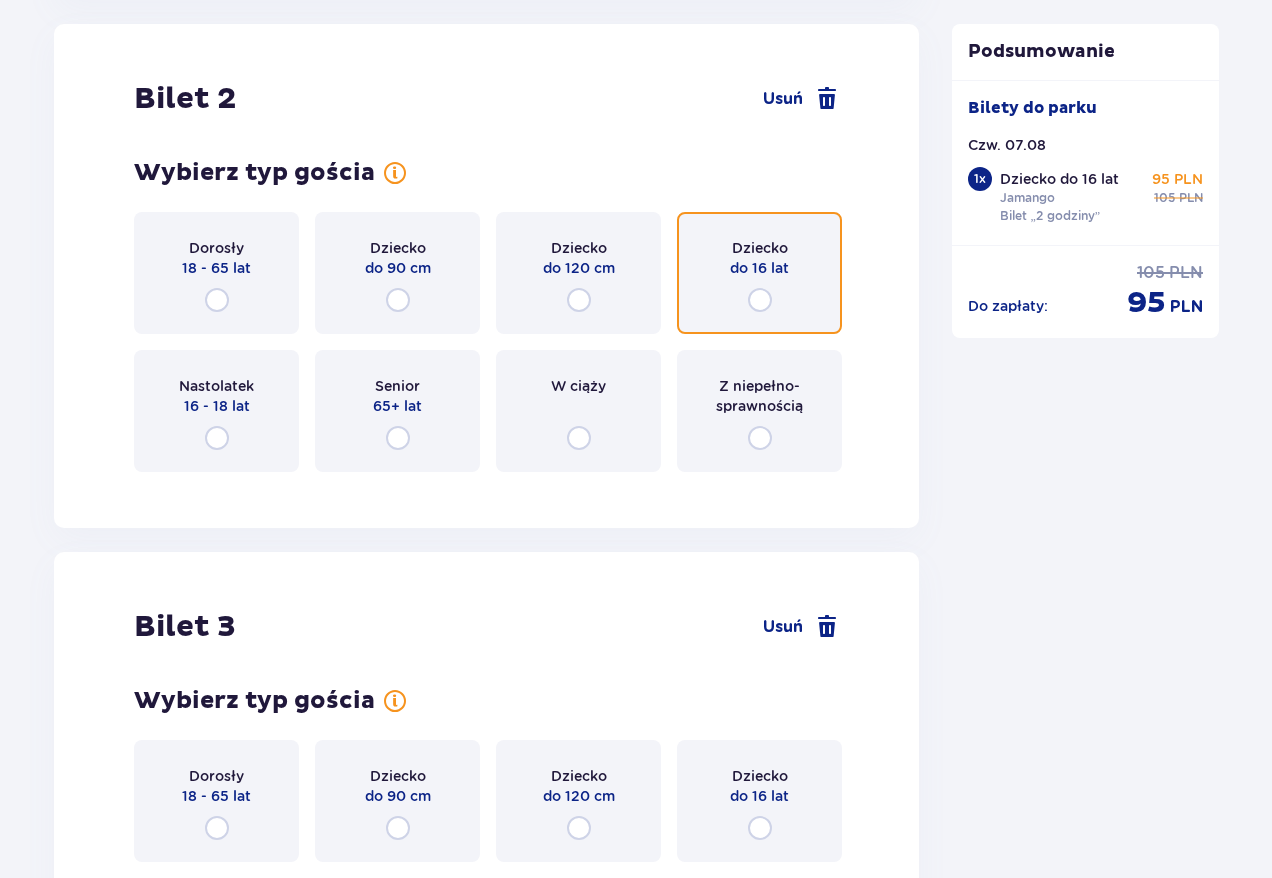 click at bounding box center [760, 300] 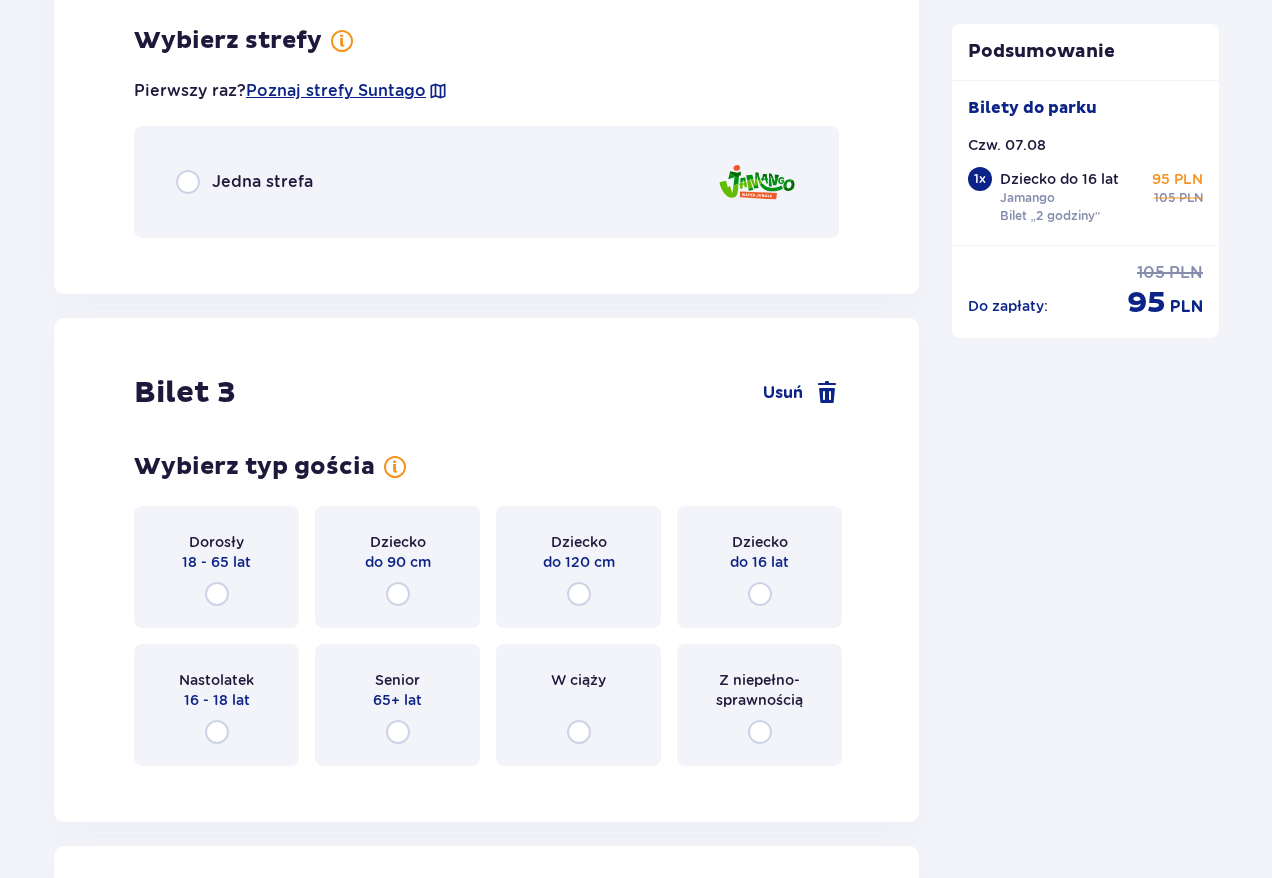 scroll, scrollTop: 2753, scrollLeft: 0, axis: vertical 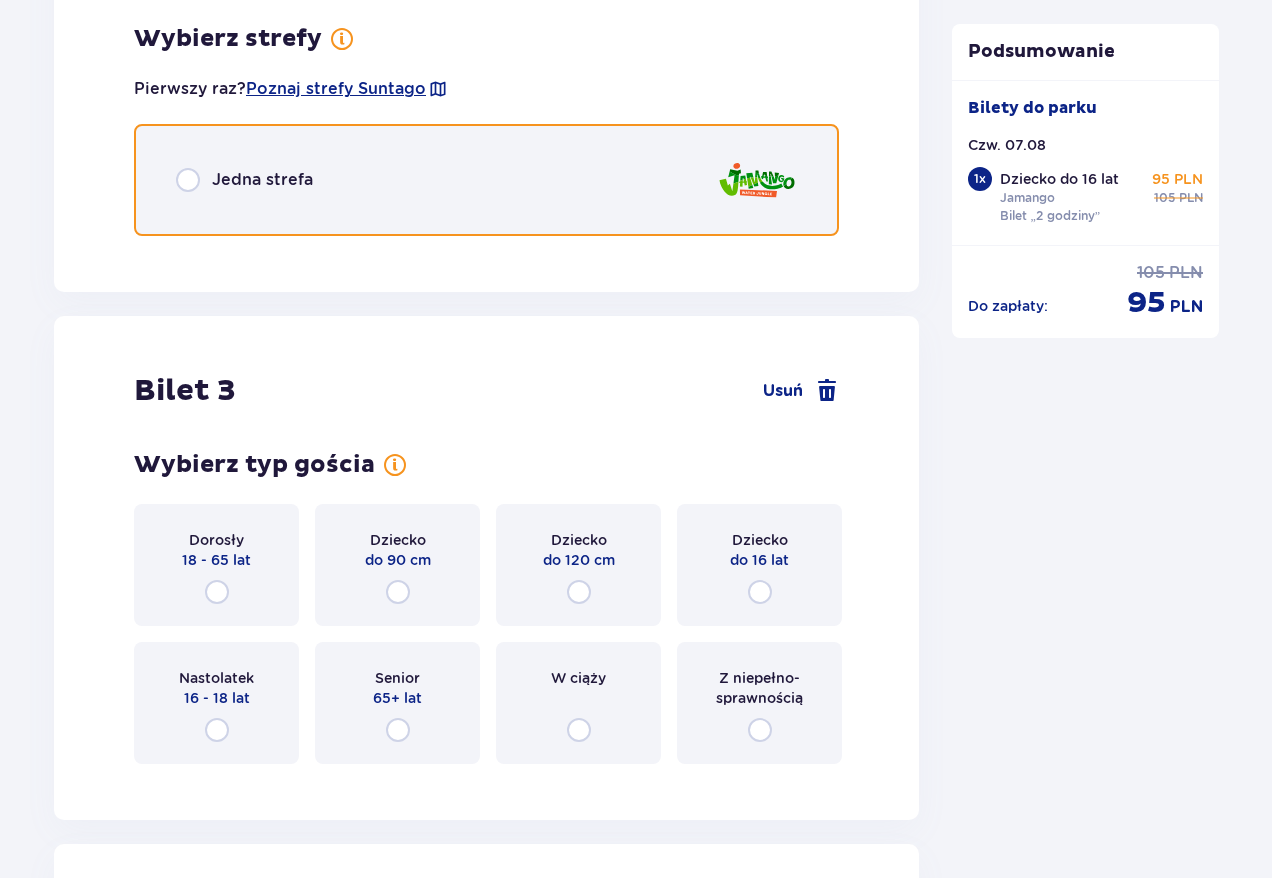 click at bounding box center [188, 180] 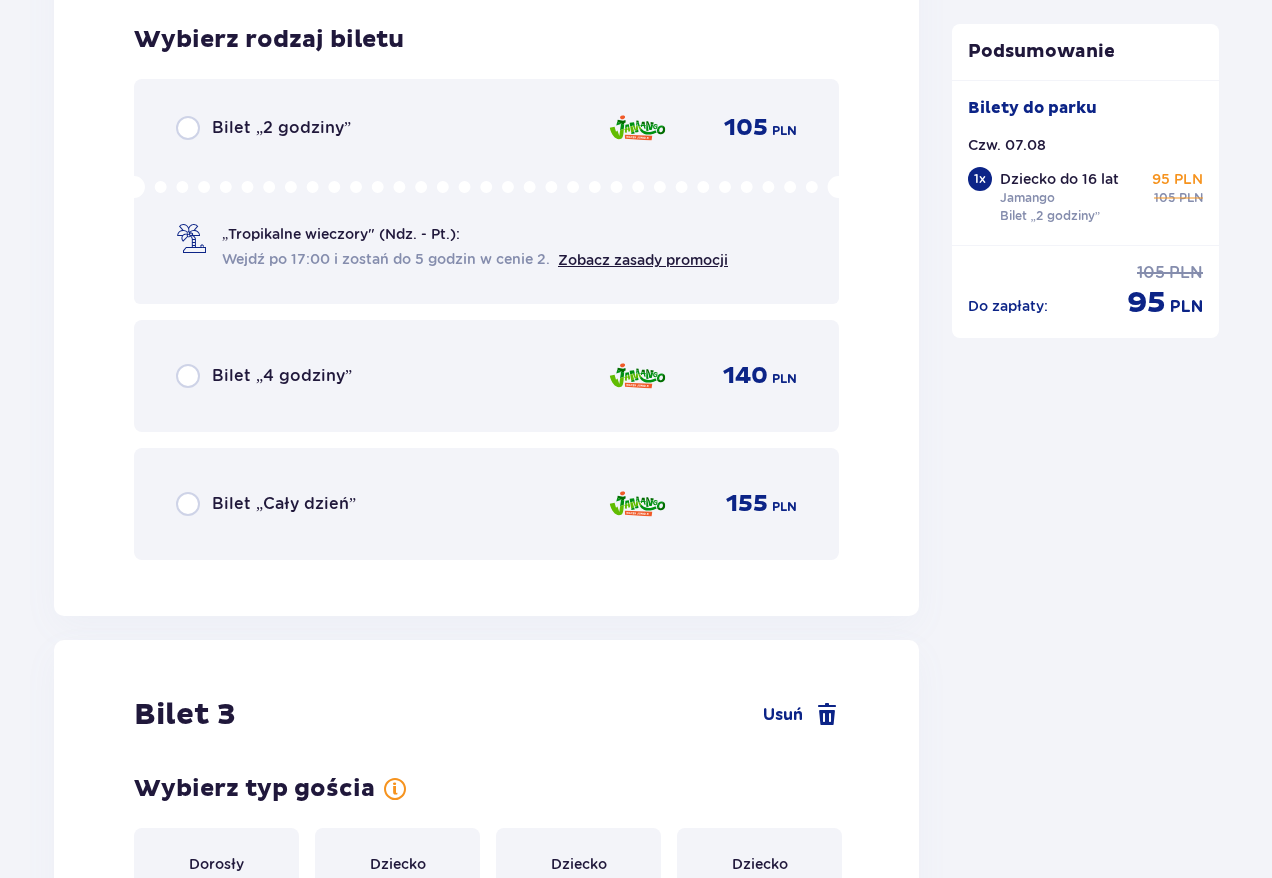 scroll, scrollTop: 3005, scrollLeft: 0, axis: vertical 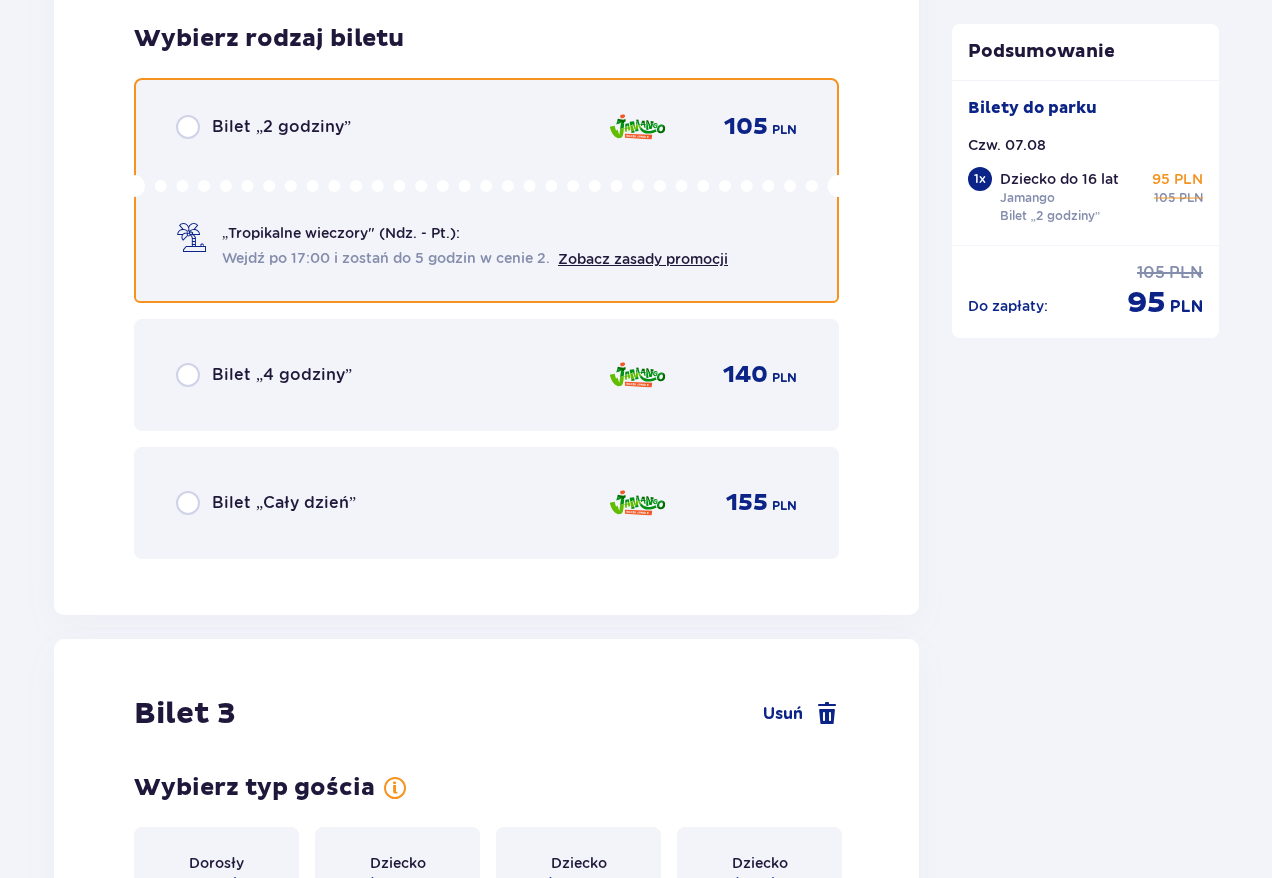 click at bounding box center (188, 127) 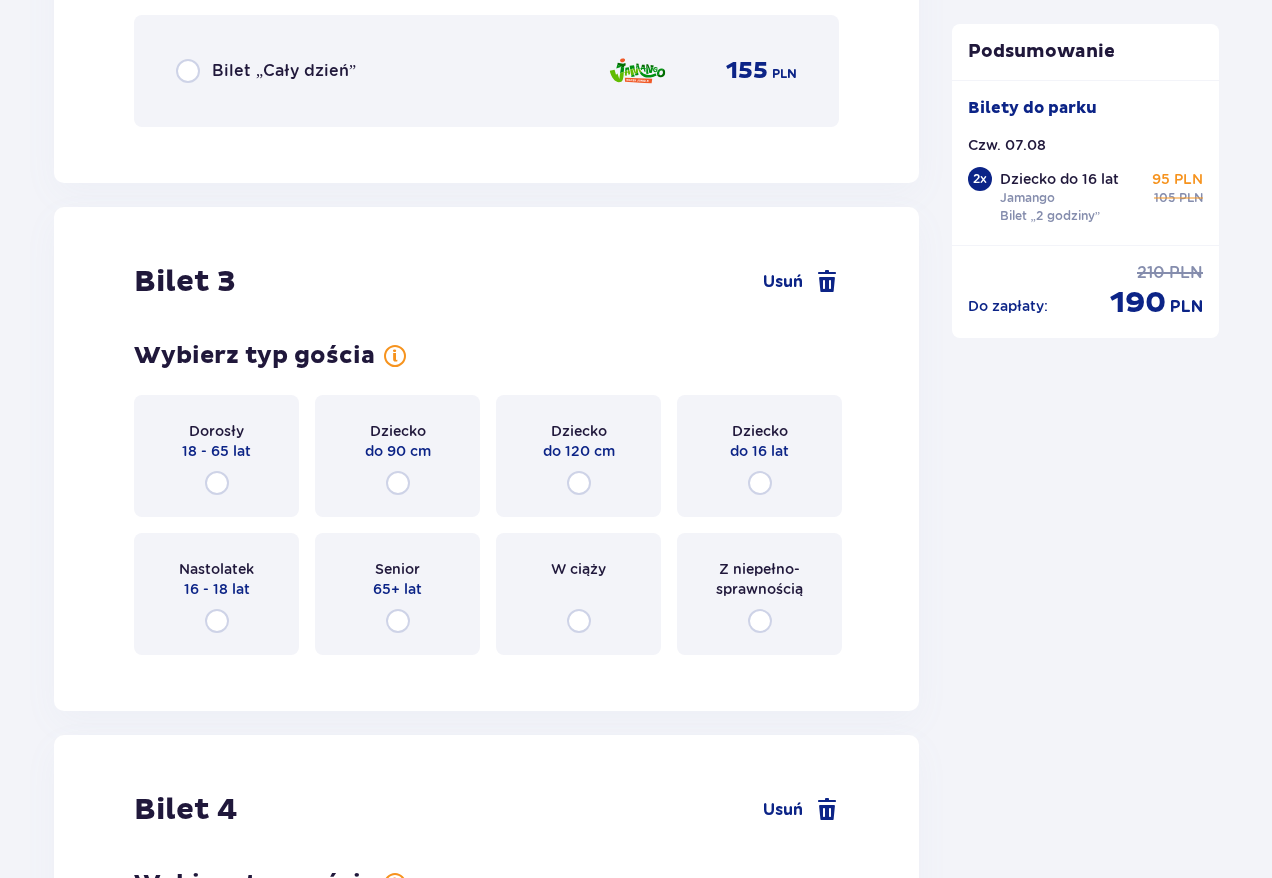 scroll, scrollTop: 3620, scrollLeft: 0, axis: vertical 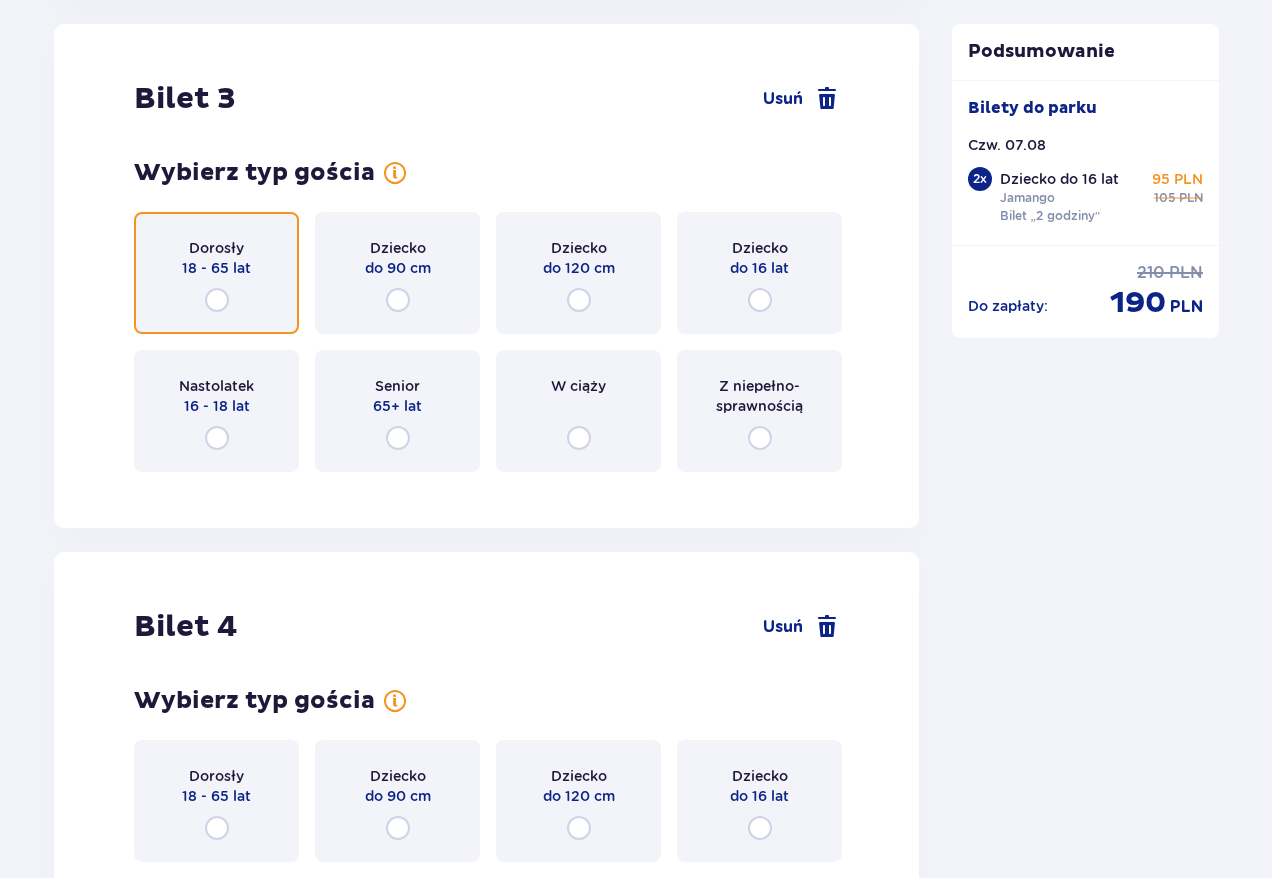 click at bounding box center [217, 300] 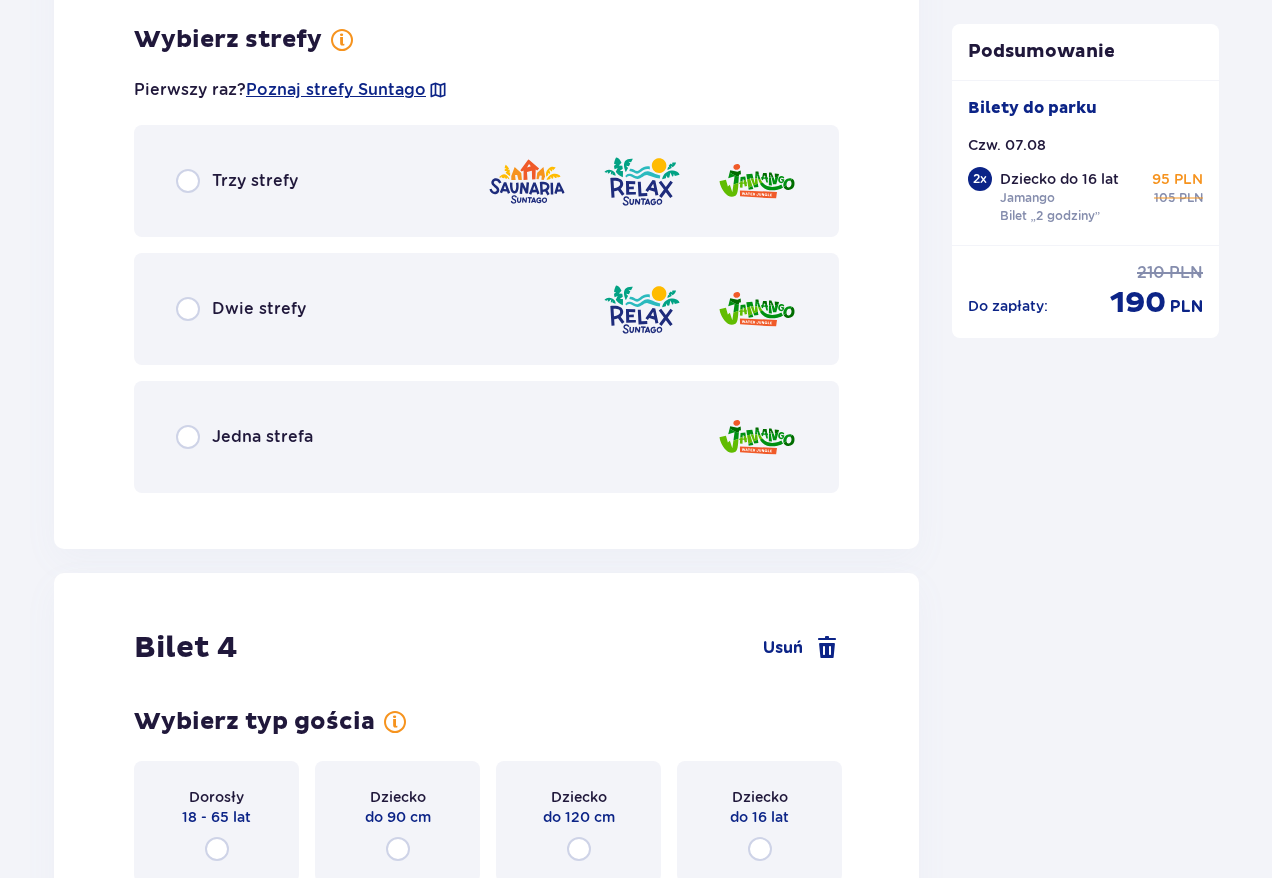 scroll, scrollTop: 4108, scrollLeft: 0, axis: vertical 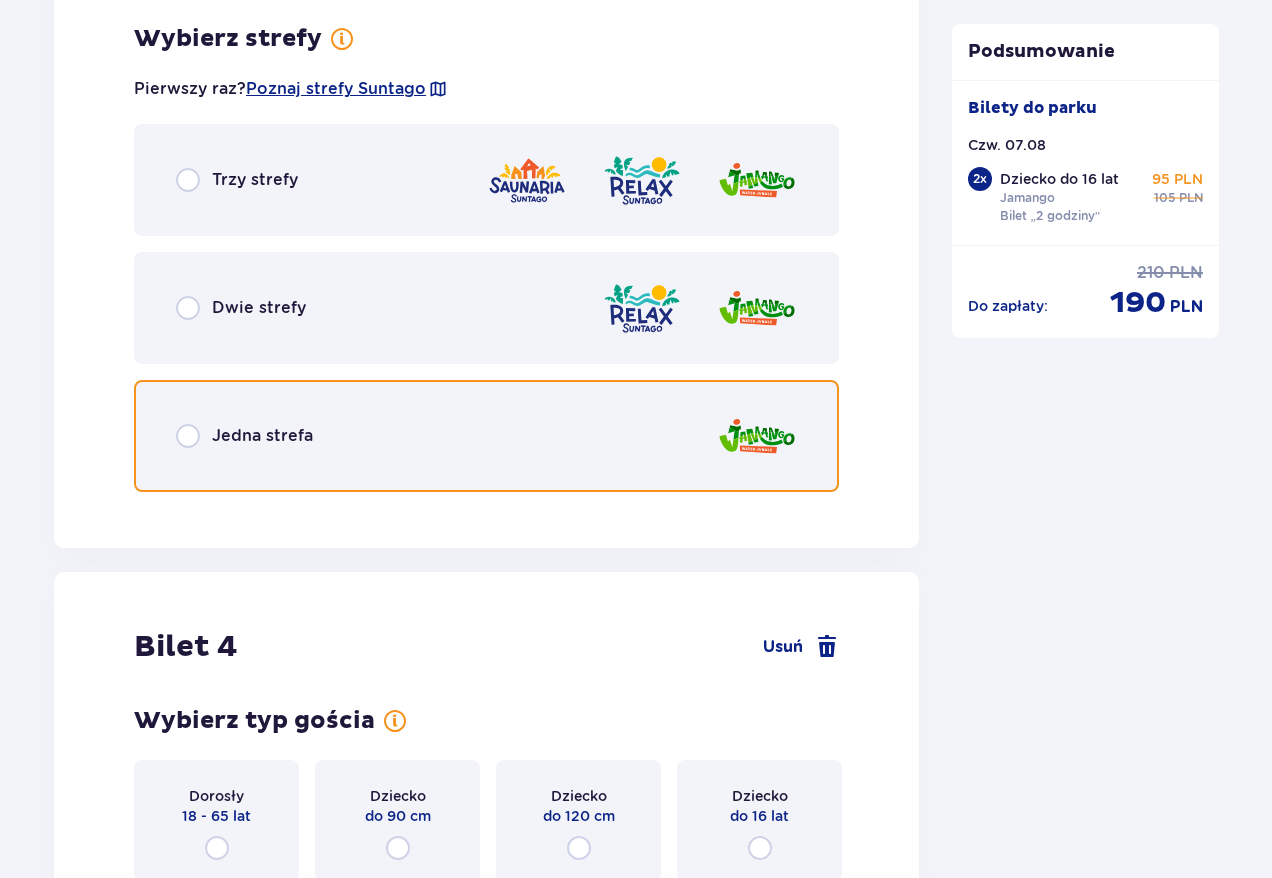 click at bounding box center (188, 436) 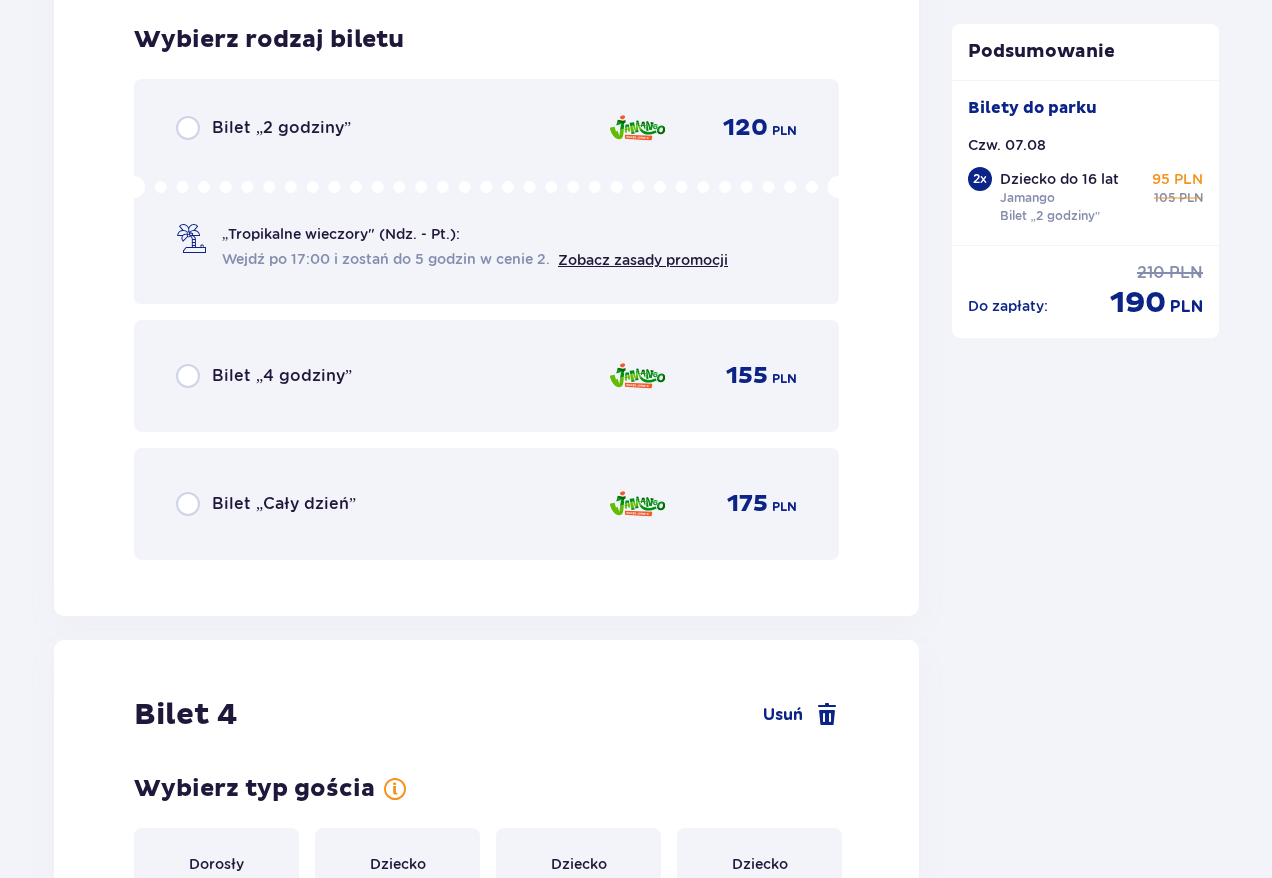 scroll, scrollTop: 4616, scrollLeft: 0, axis: vertical 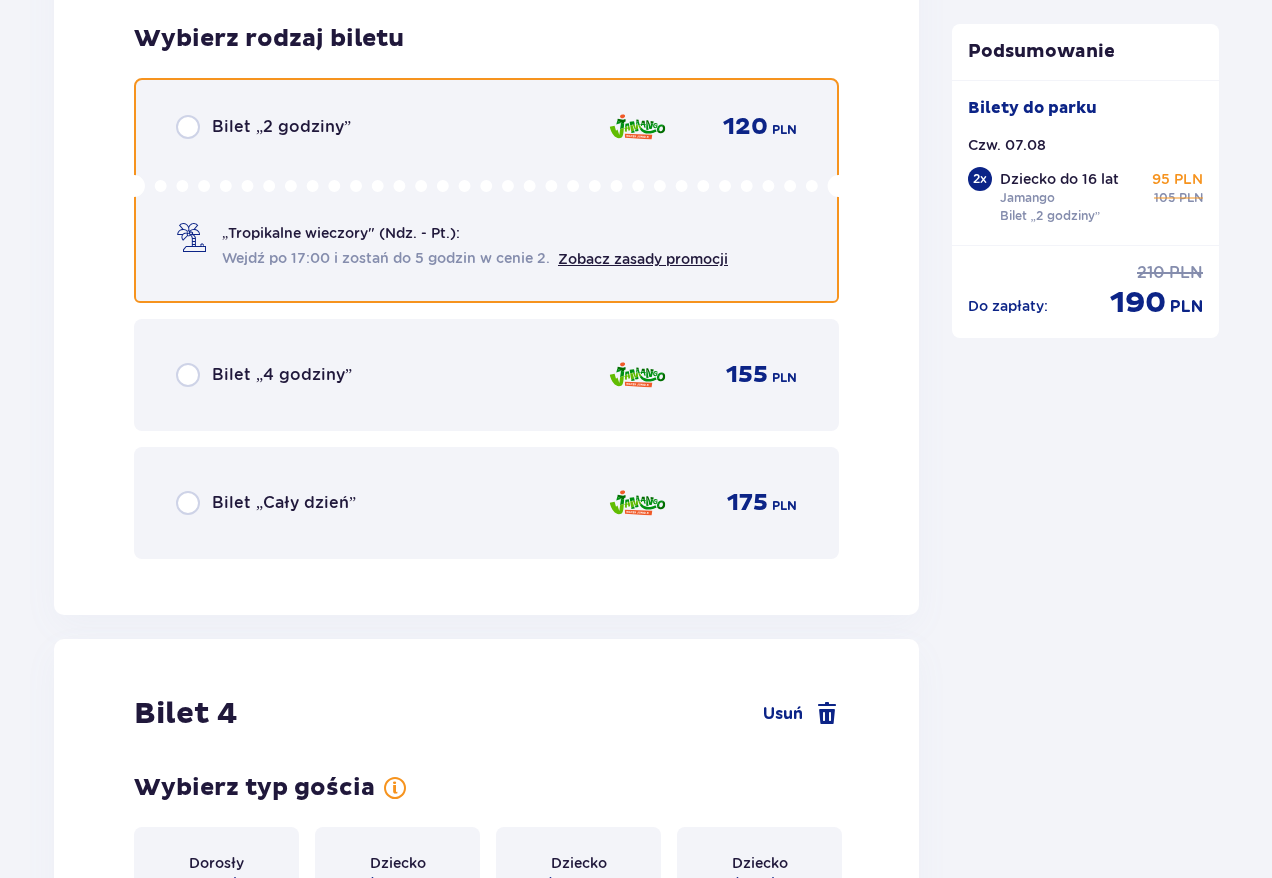 click at bounding box center (188, 127) 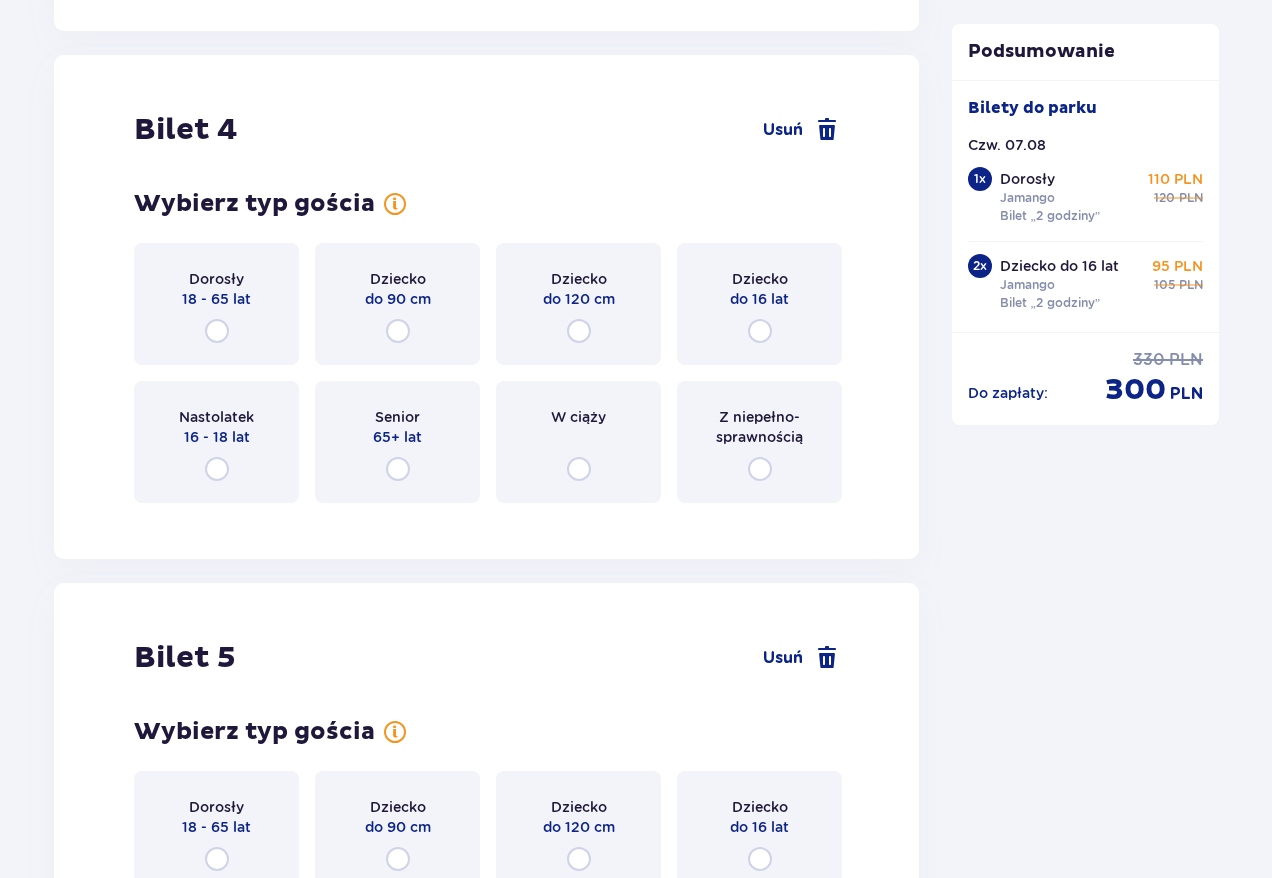 scroll, scrollTop: 5231, scrollLeft: 0, axis: vertical 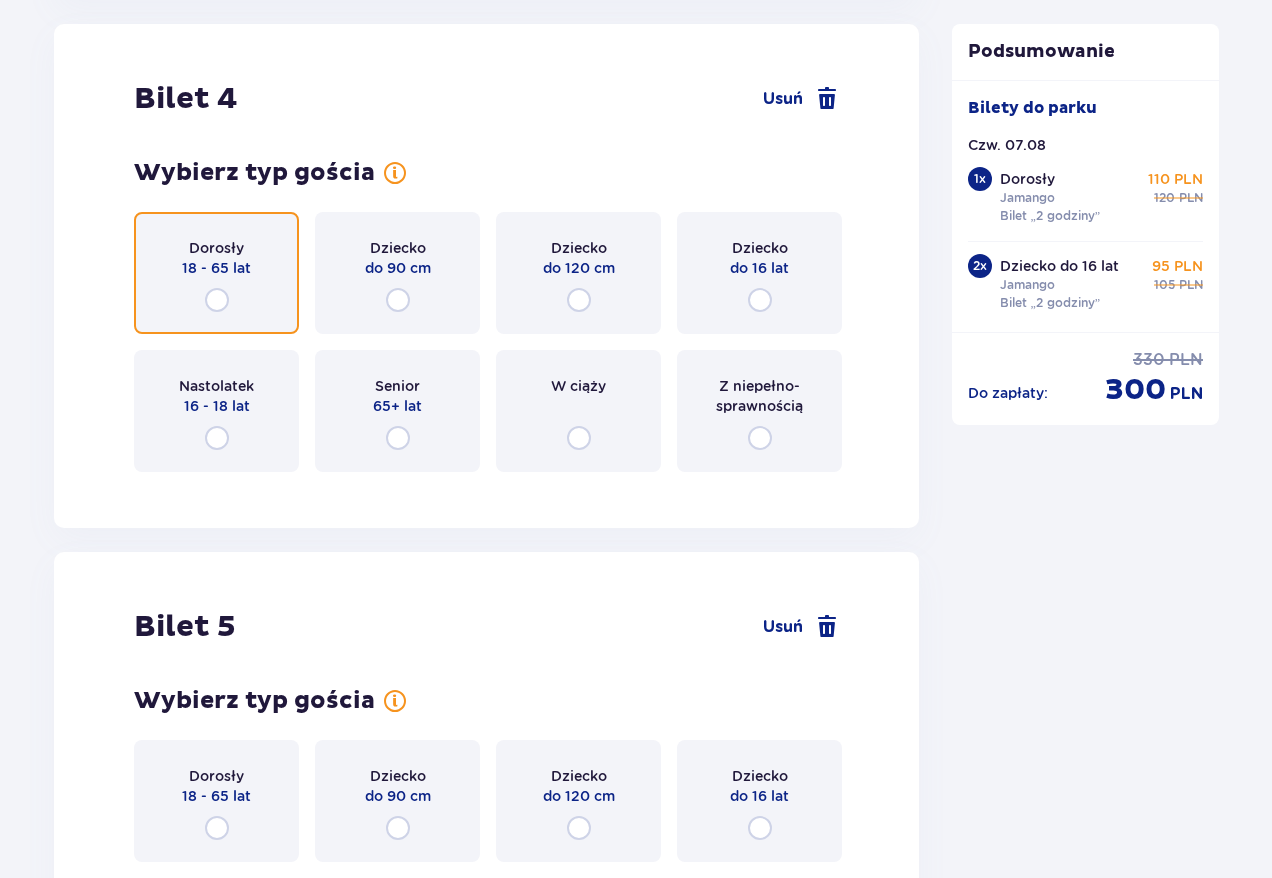 click at bounding box center (217, 300) 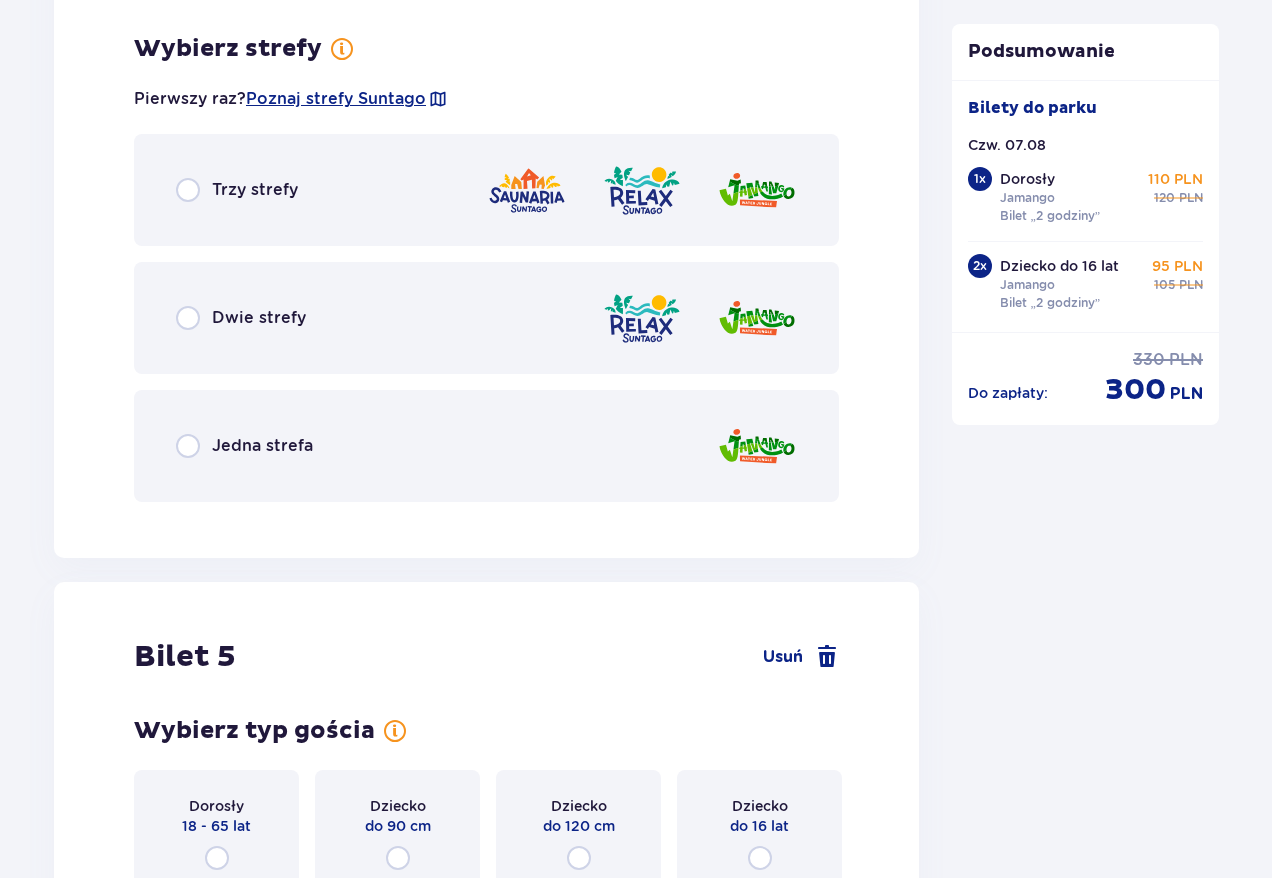 scroll, scrollTop: 5719, scrollLeft: 0, axis: vertical 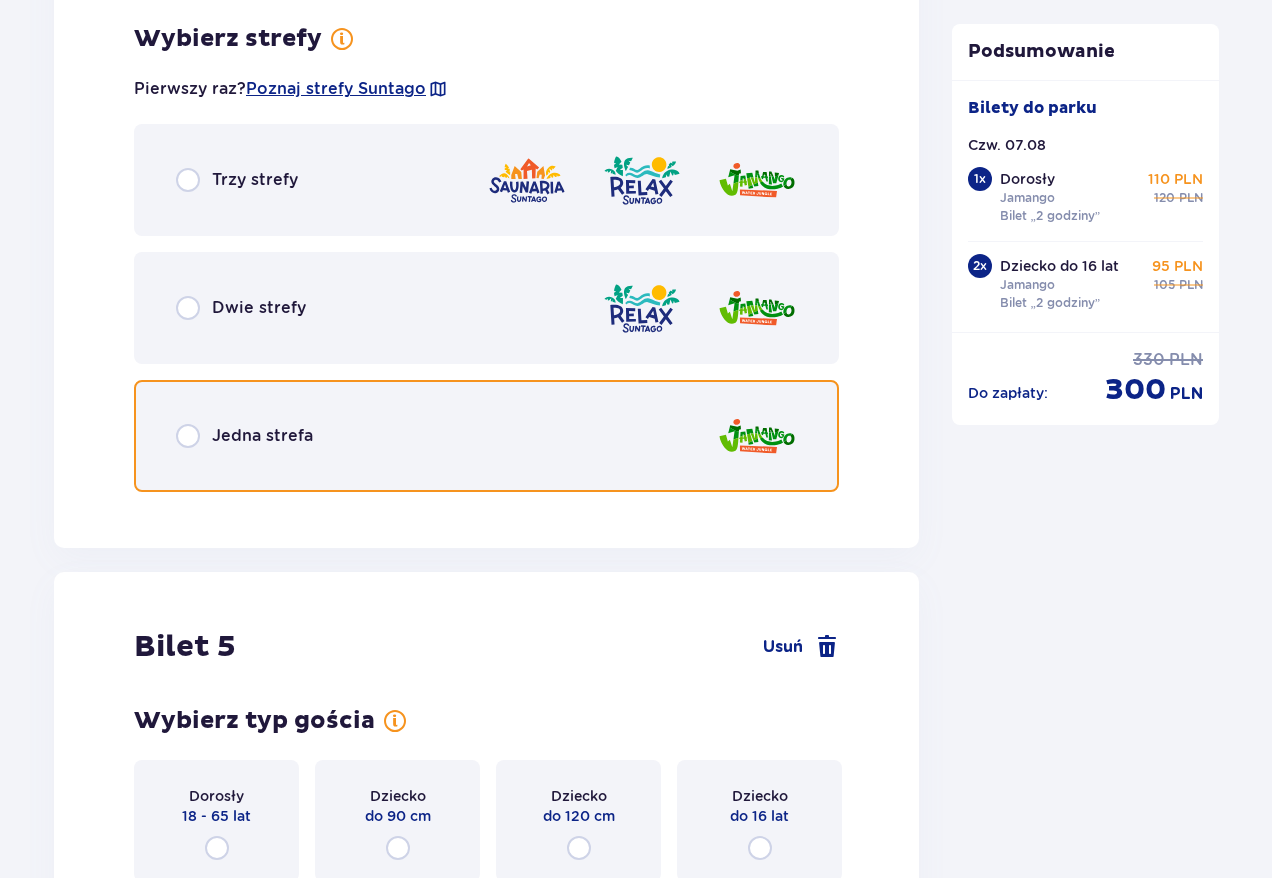 click at bounding box center (188, 436) 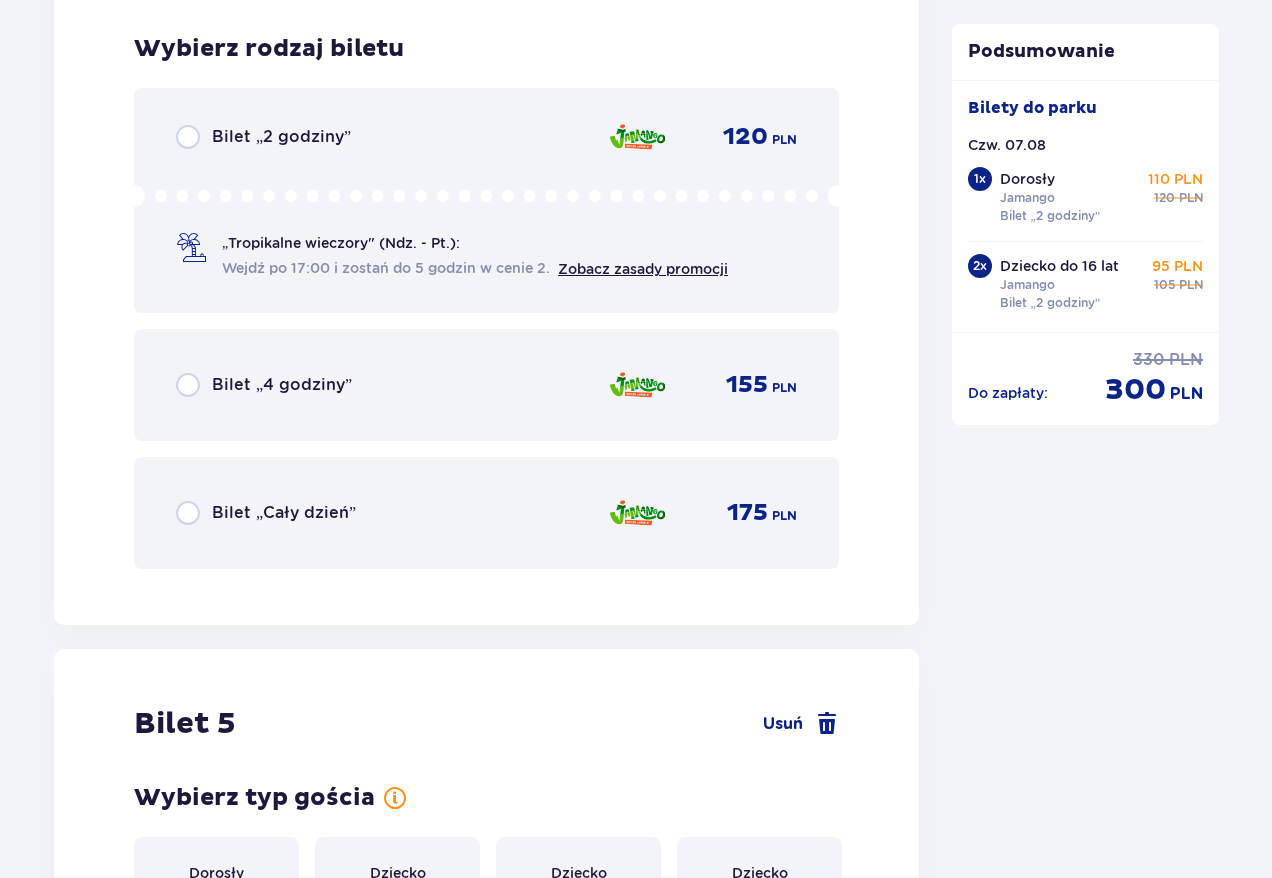 scroll, scrollTop: 6227, scrollLeft: 0, axis: vertical 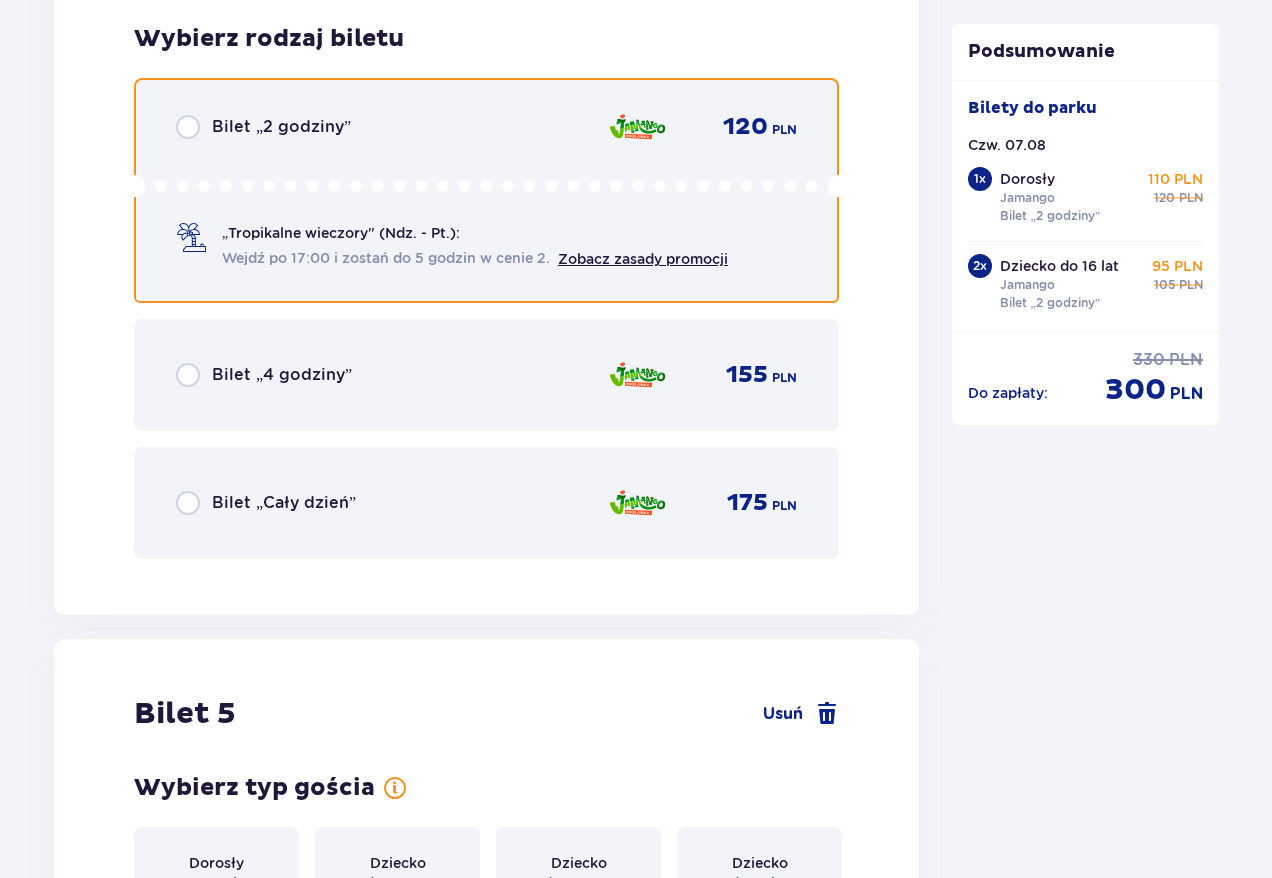 click at bounding box center [188, 127] 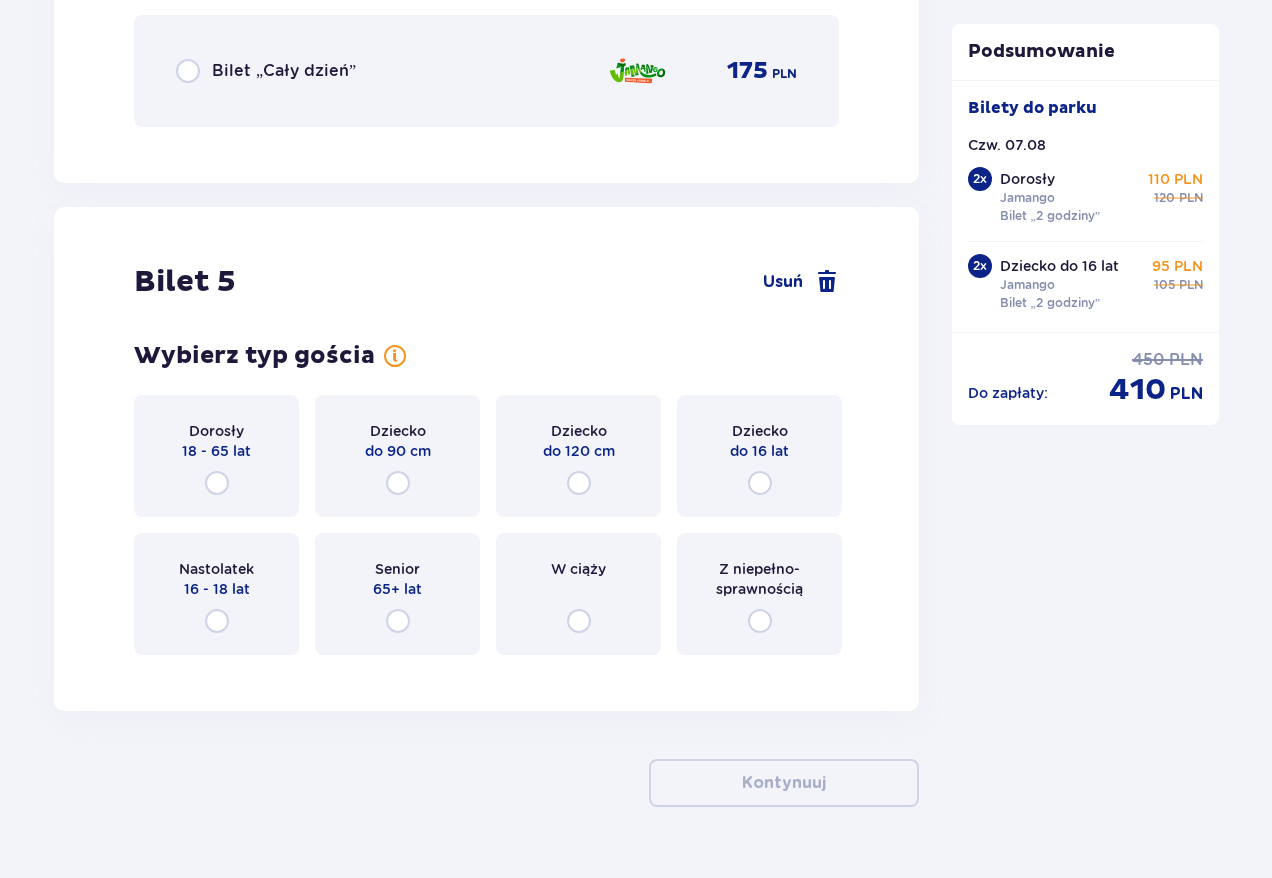 scroll, scrollTop: 6708, scrollLeft: 0, axis: vertical 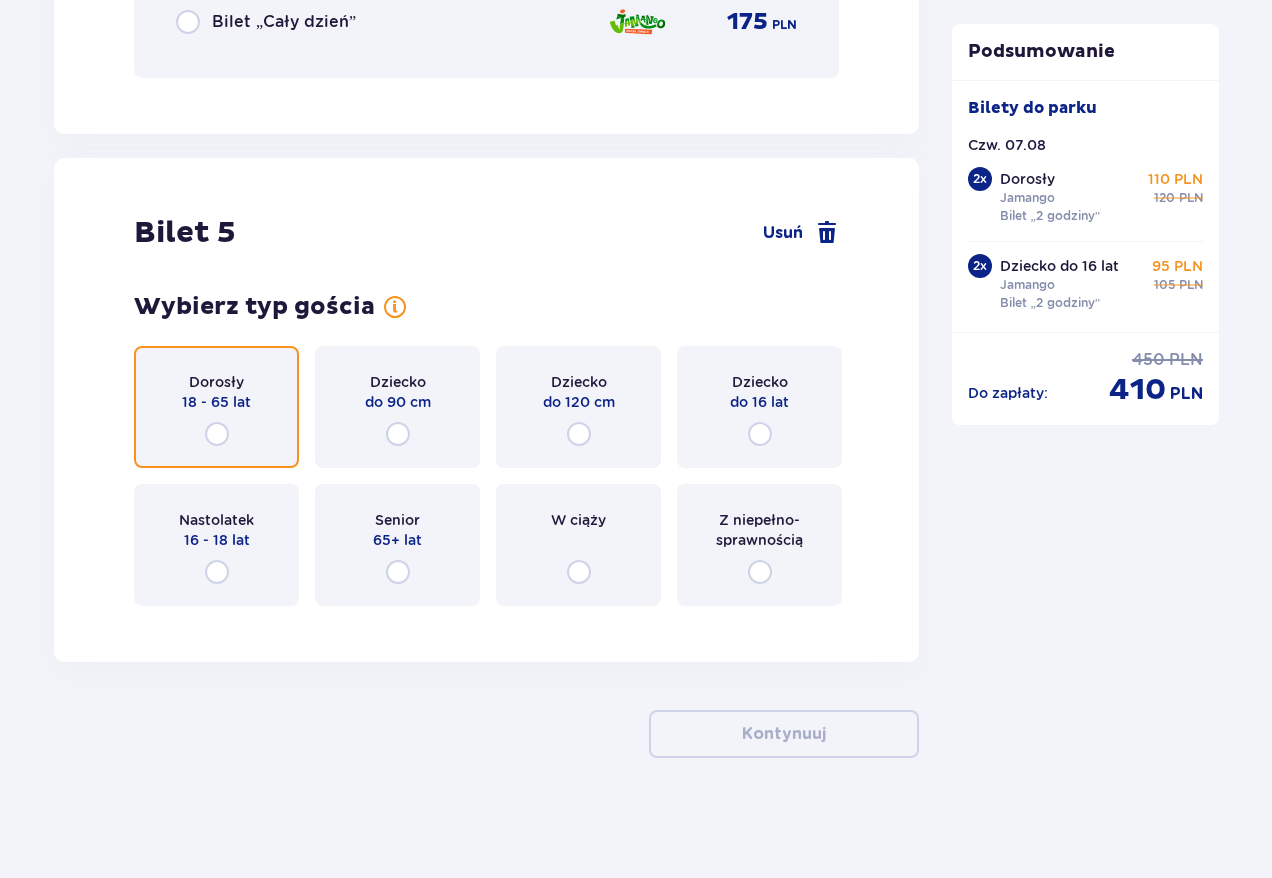 click at bounding box center [217, 434] 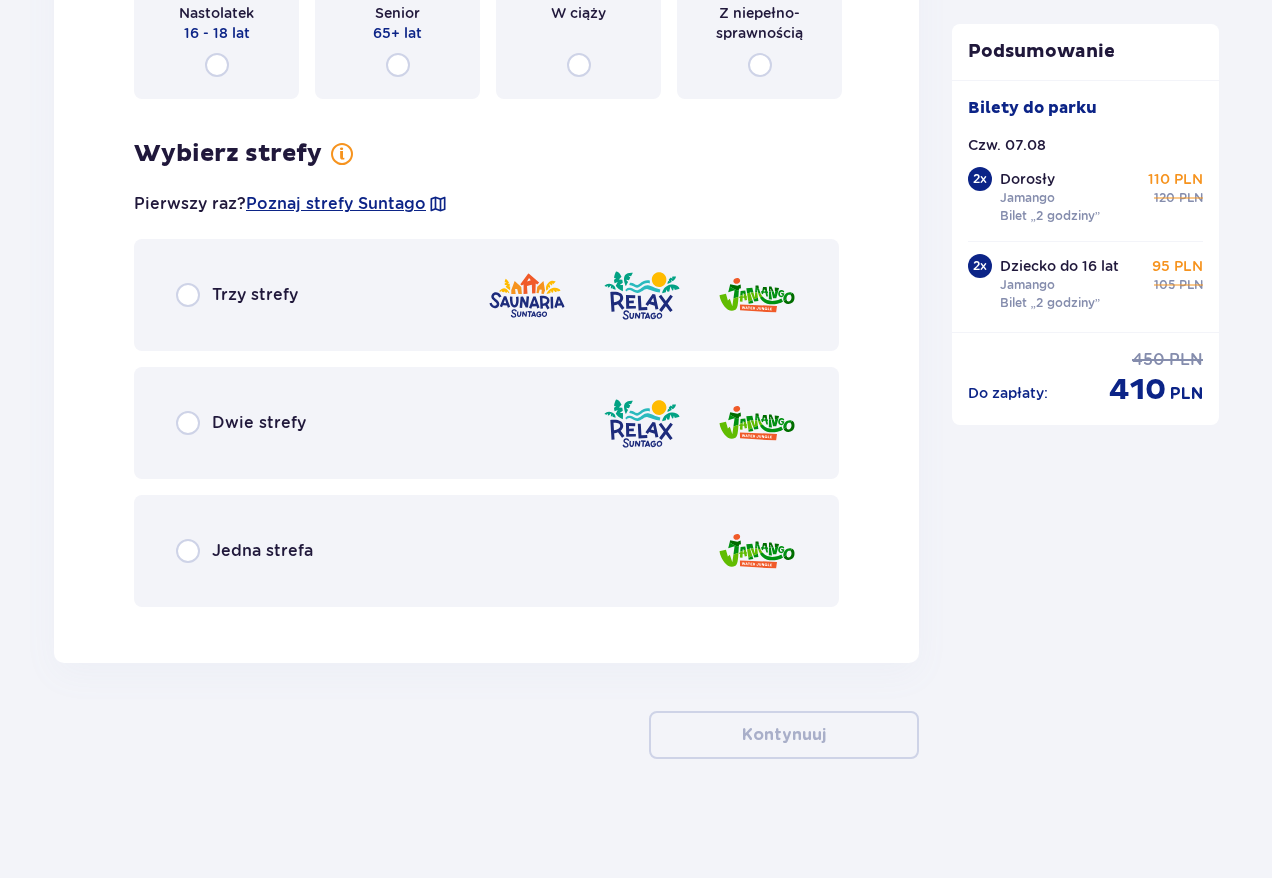 scroll, scrollTop: 7216, scrollLeft: 0, axis: vertical 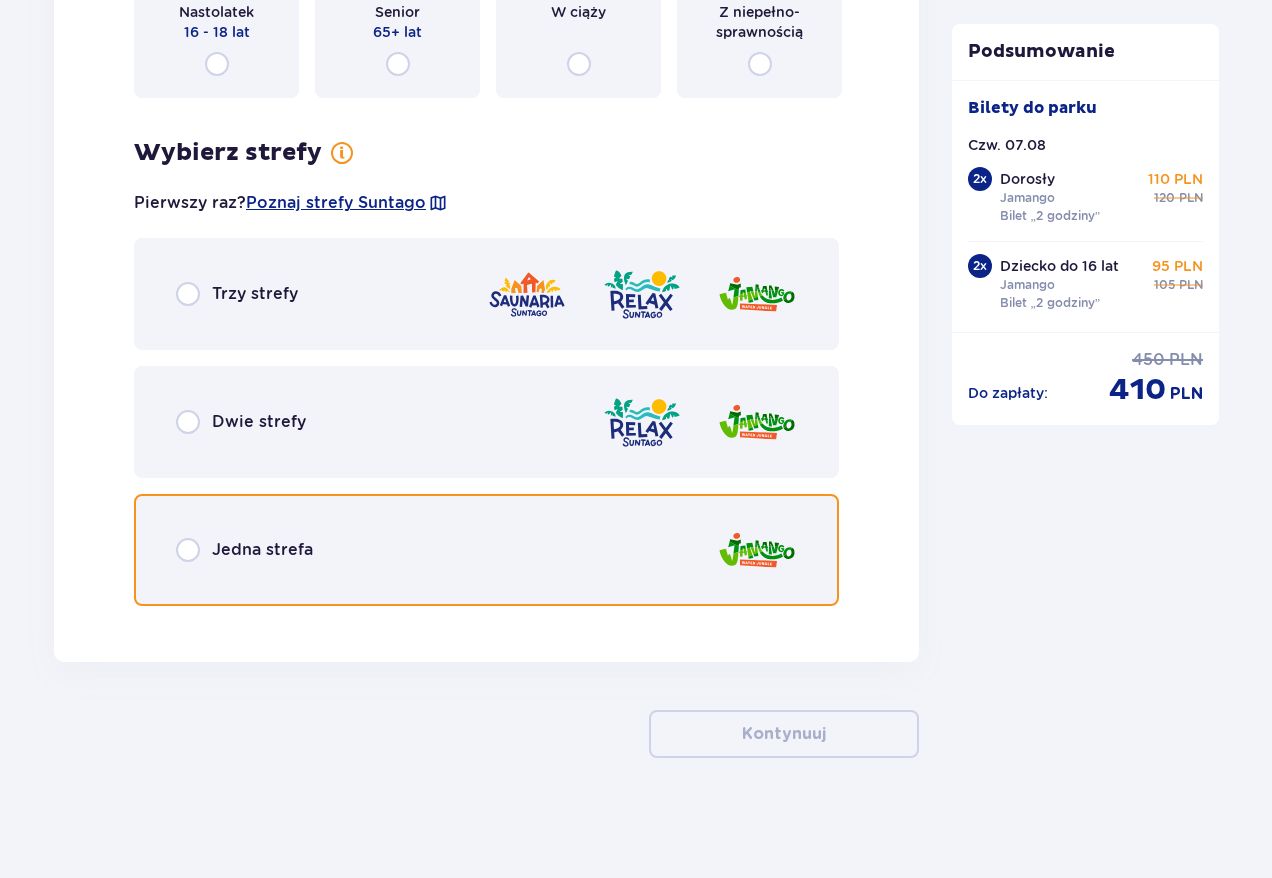 click at bounding box center [188, 550] 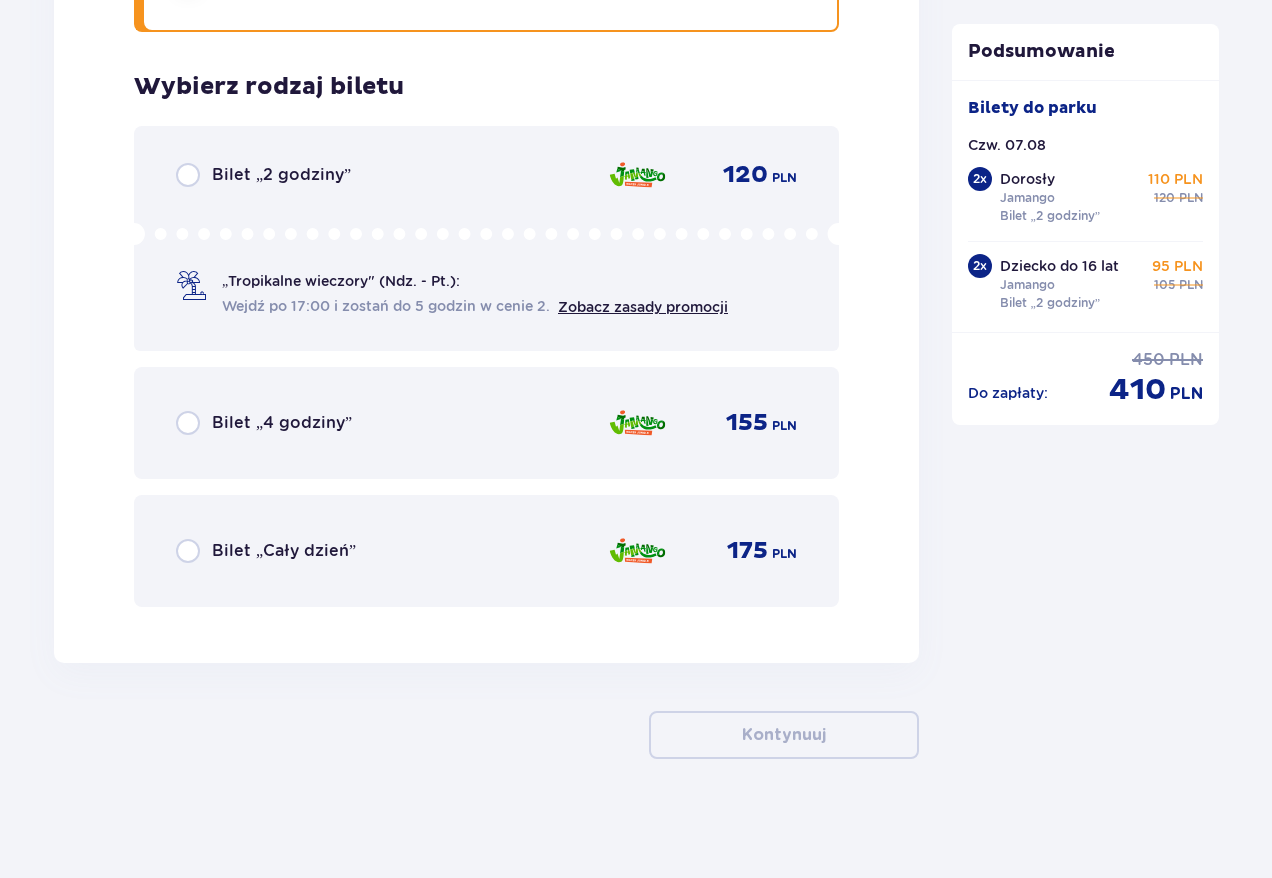 scroll, scrollTop: 7791, scrollLeft: 0, axis: vertical 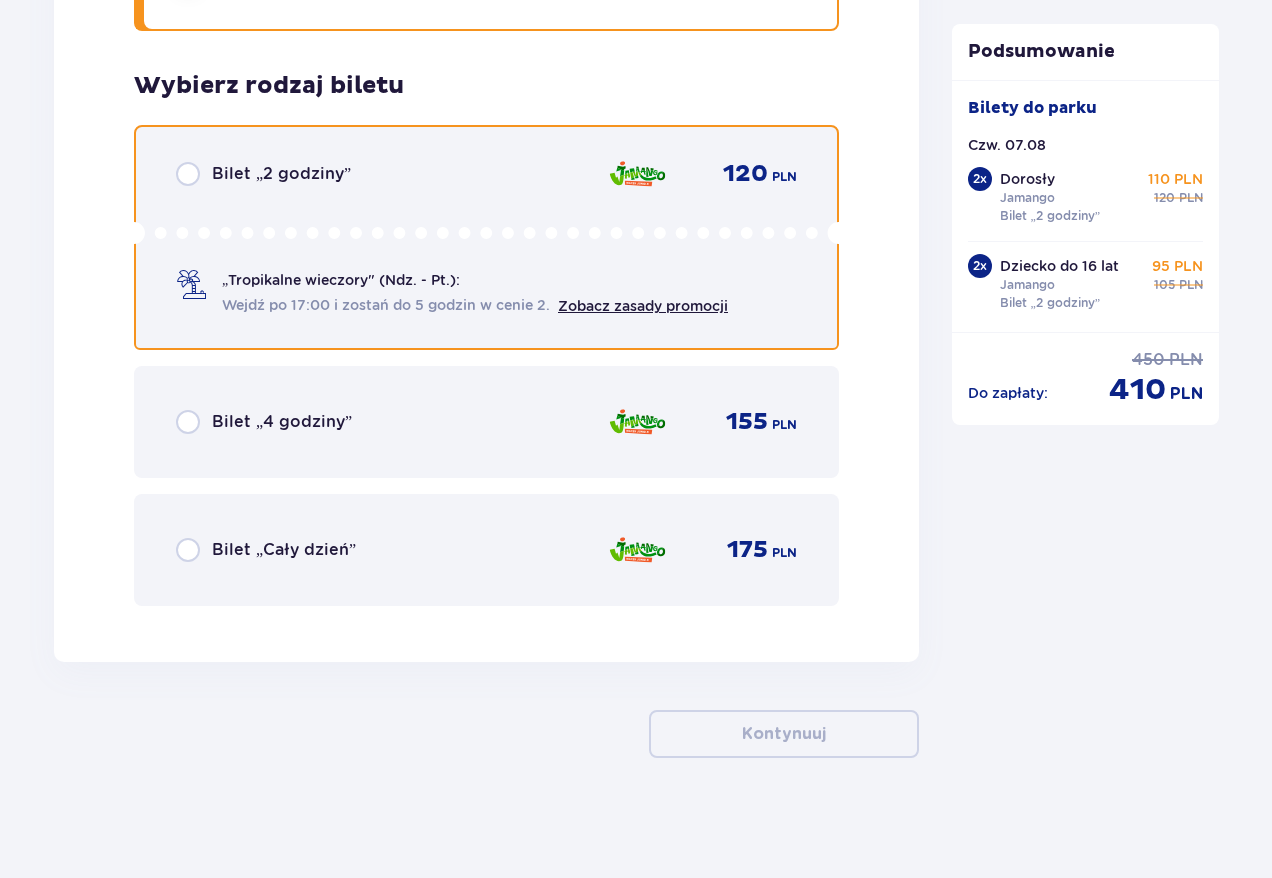 click at bounding box center (188, 174) 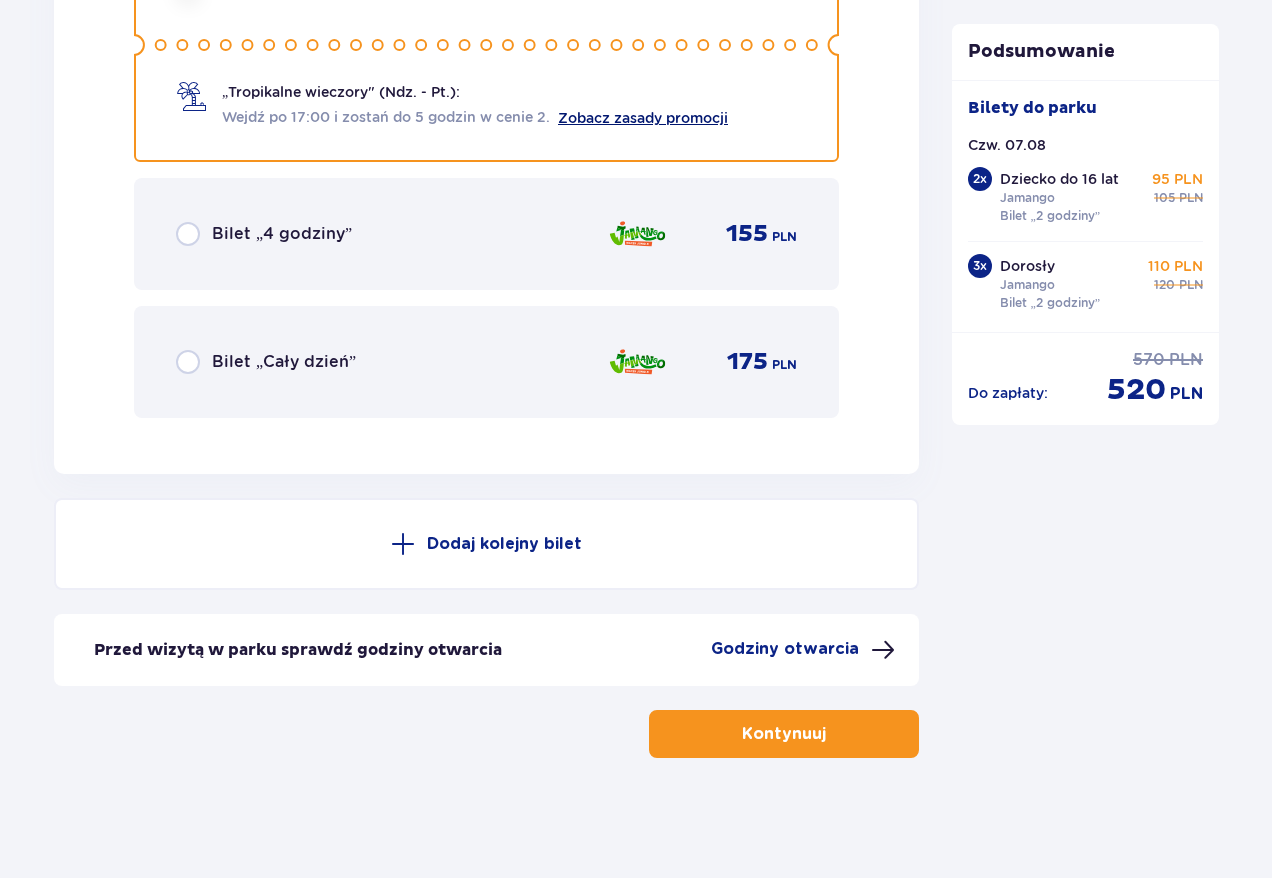 scroll, scrollTop: 7995, scrollLeft: 0, axis: vertical 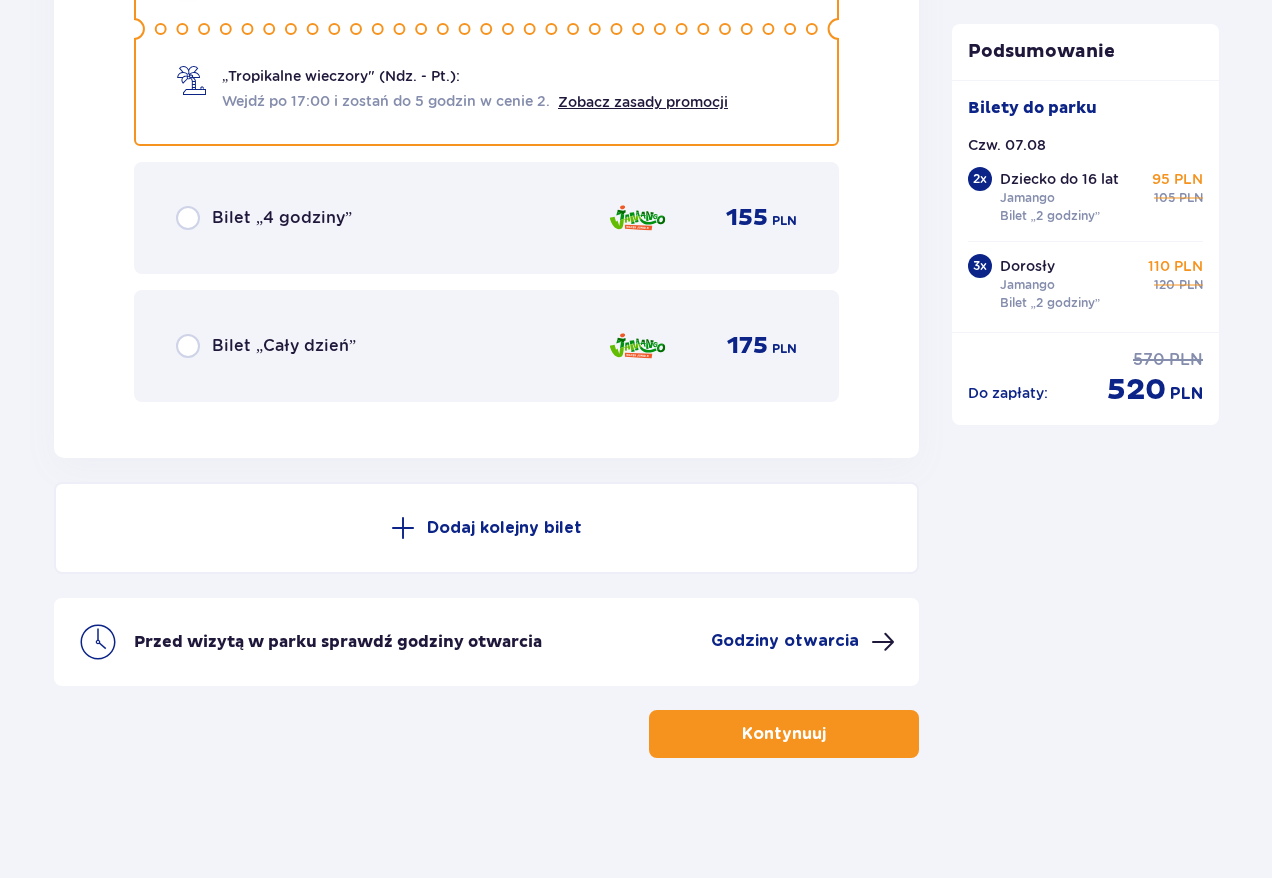 click on "Kontynuuj" at bounding box center [784, 734] 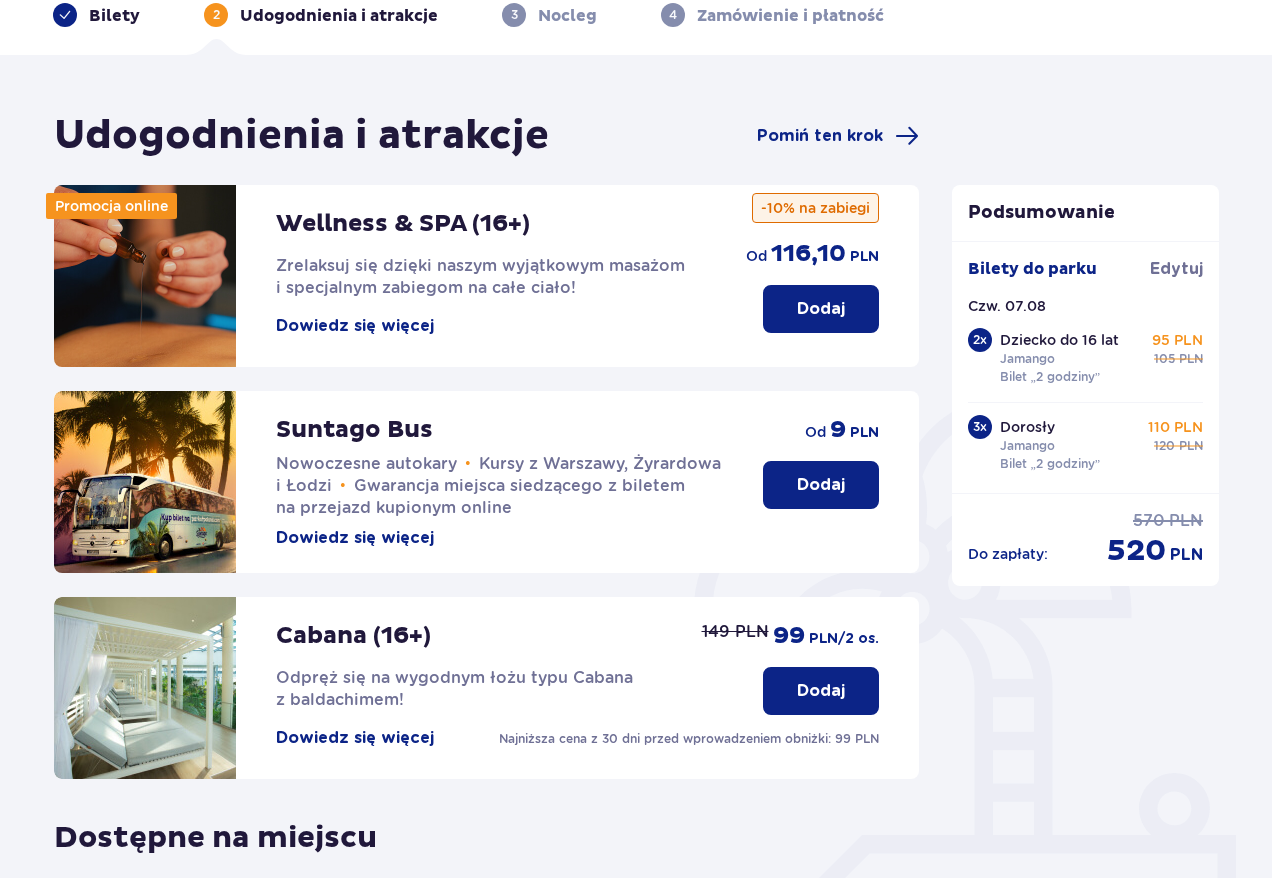 scroll, scrollTop: 478, scrollLeft: 0, axis: vertical 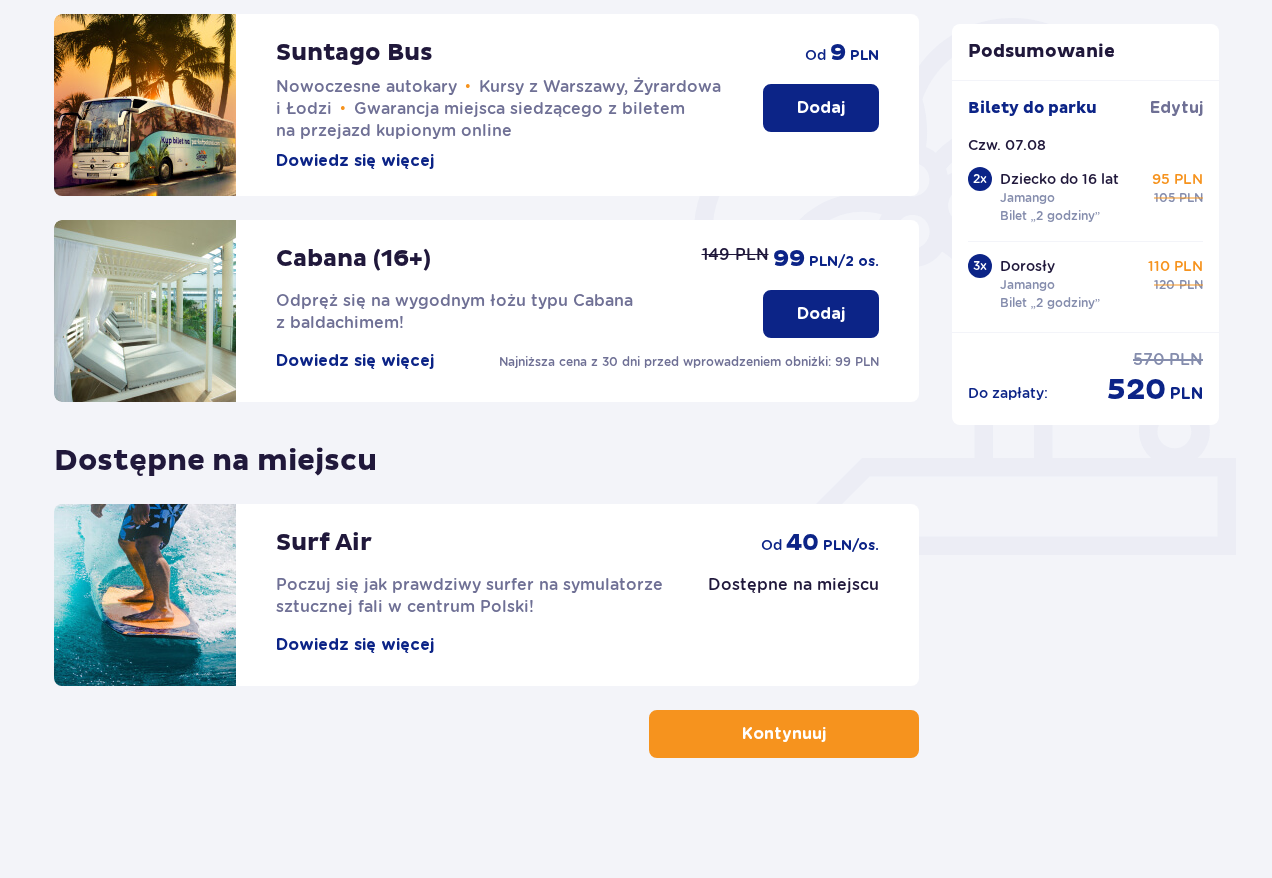 click on "Kontynuuj" at bounding box center [784, 734] 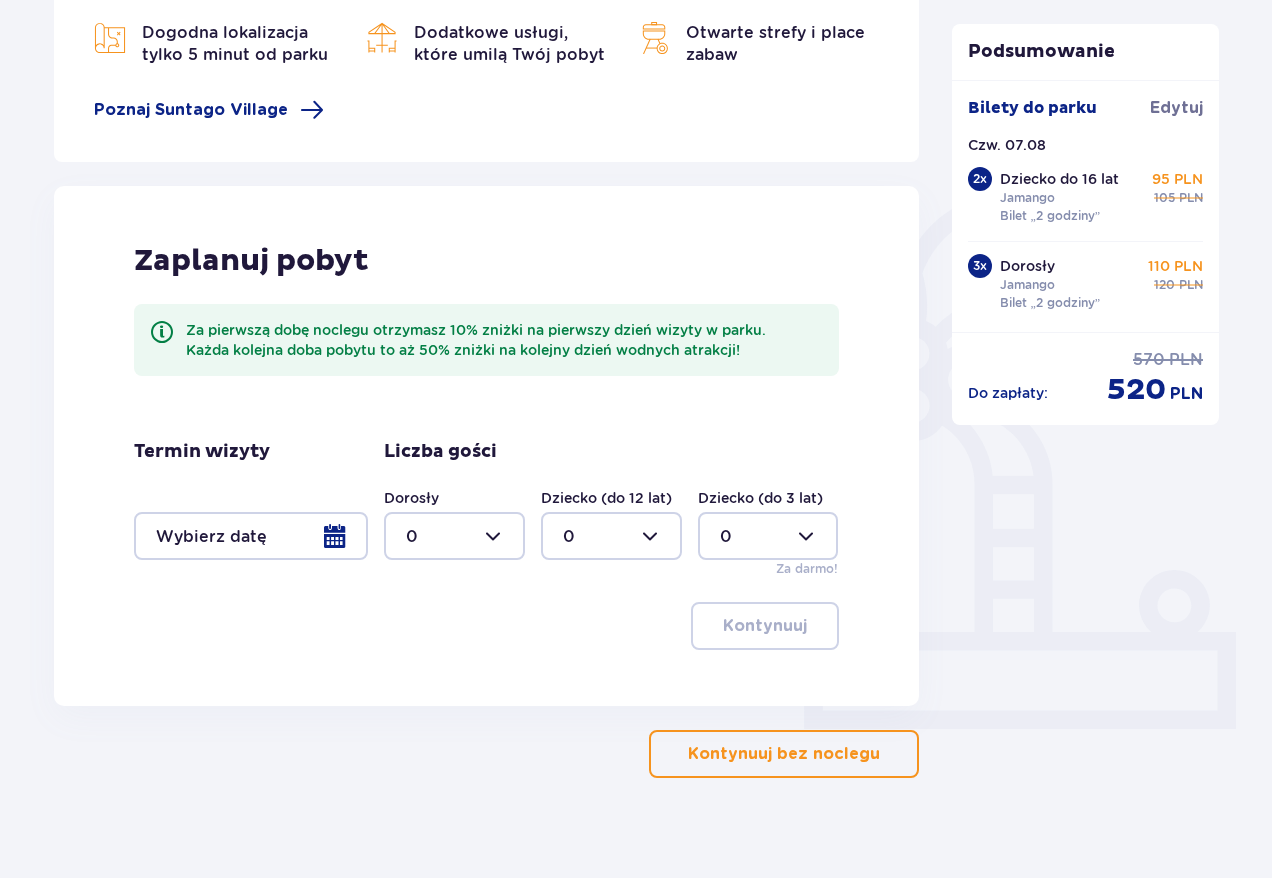 scroll, scrollTop: 324, scrollLeft: 0, axis: vertical 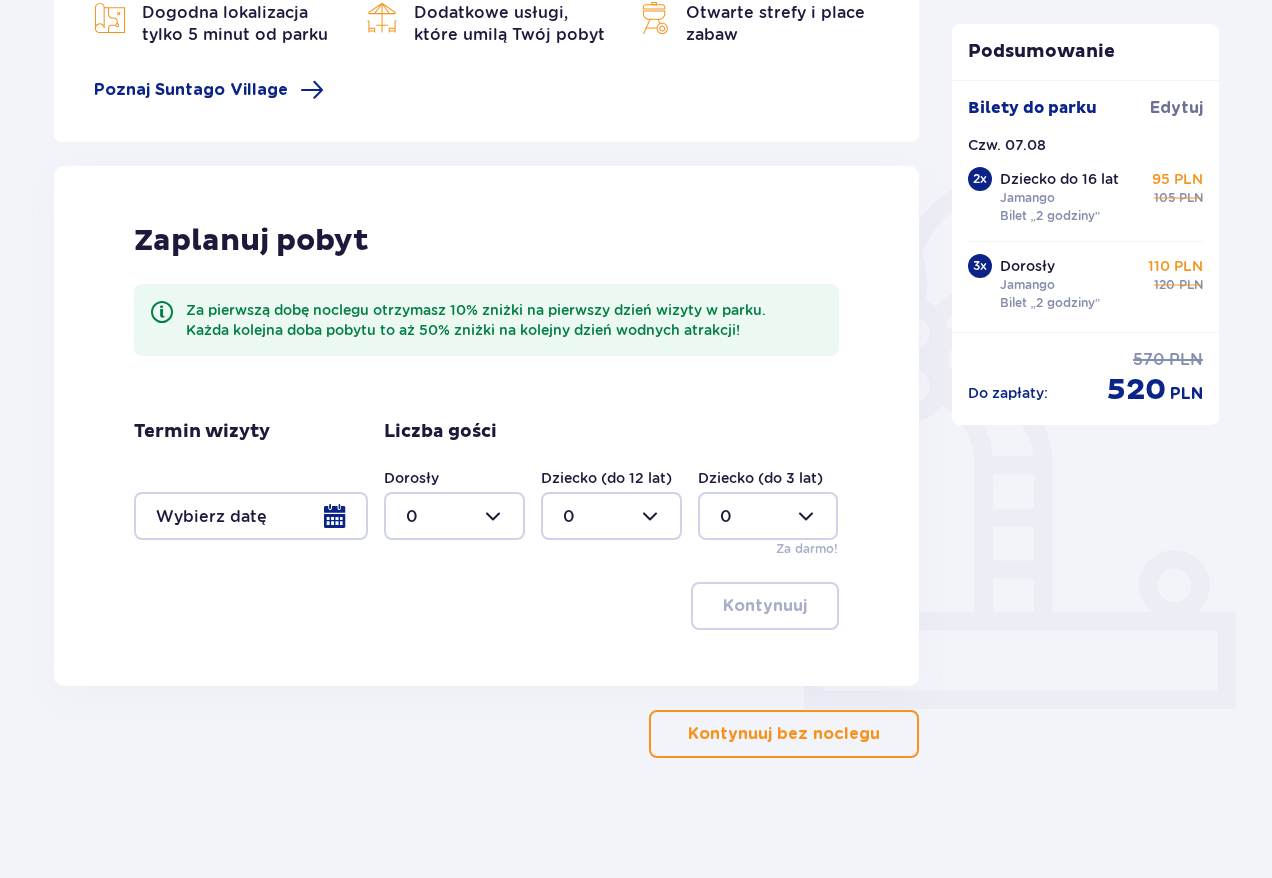 click on "Kontynuuj bez noclegu" at bounding box center [784, 734] 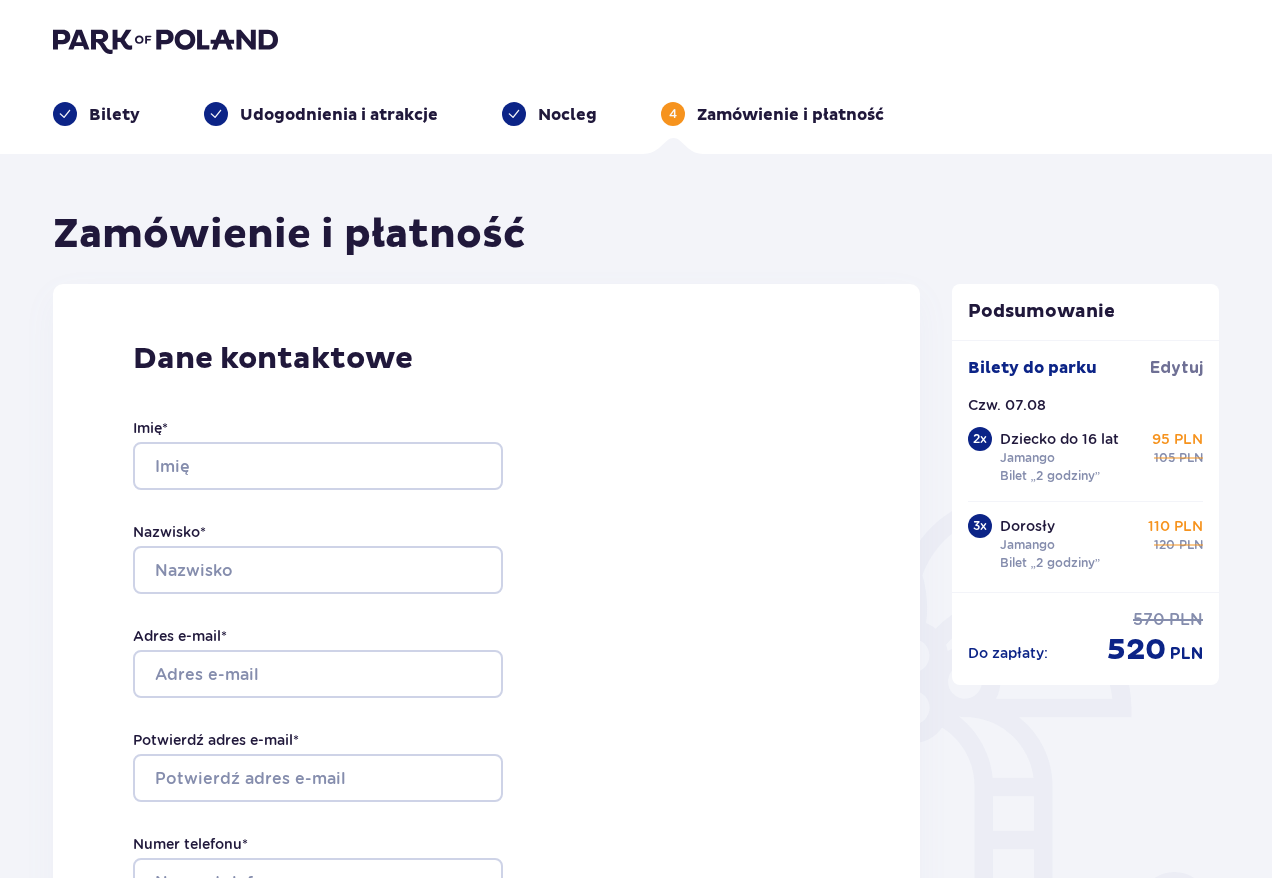scroll, scrollTop: 0, scrollLeft: 0, axis: both 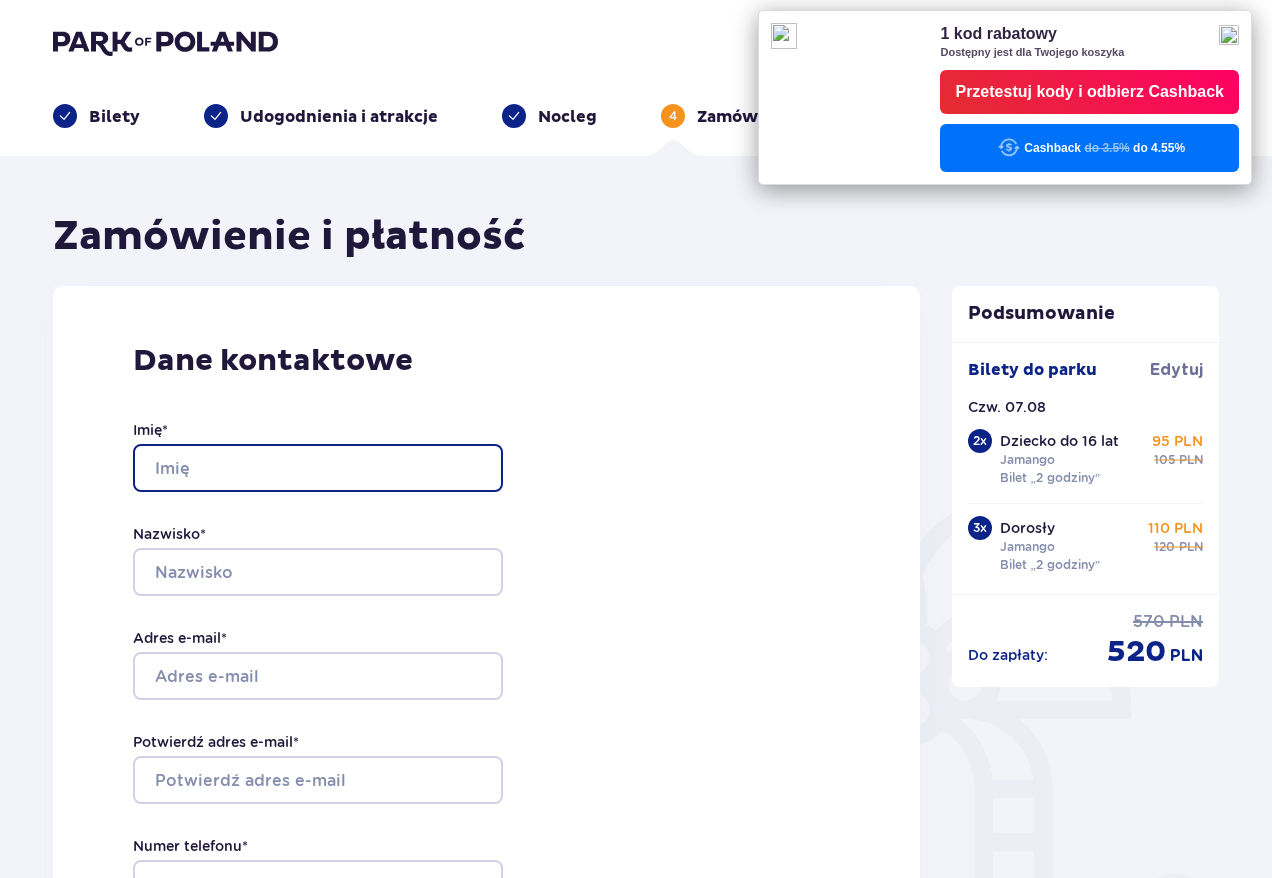 click on "Imię *" at bounding box center (318, 468) 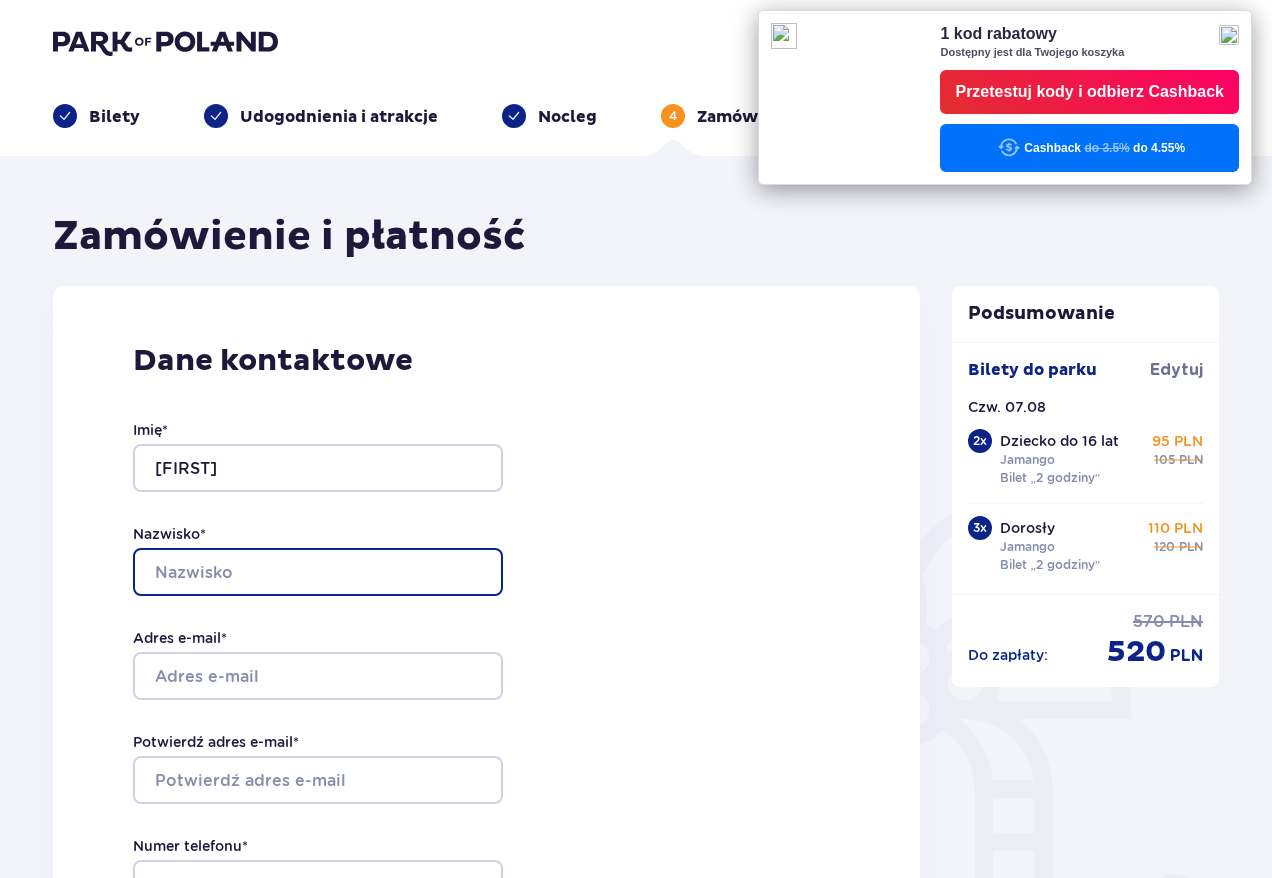 click on "Nazwisko *" at bounding box center [318, 572] 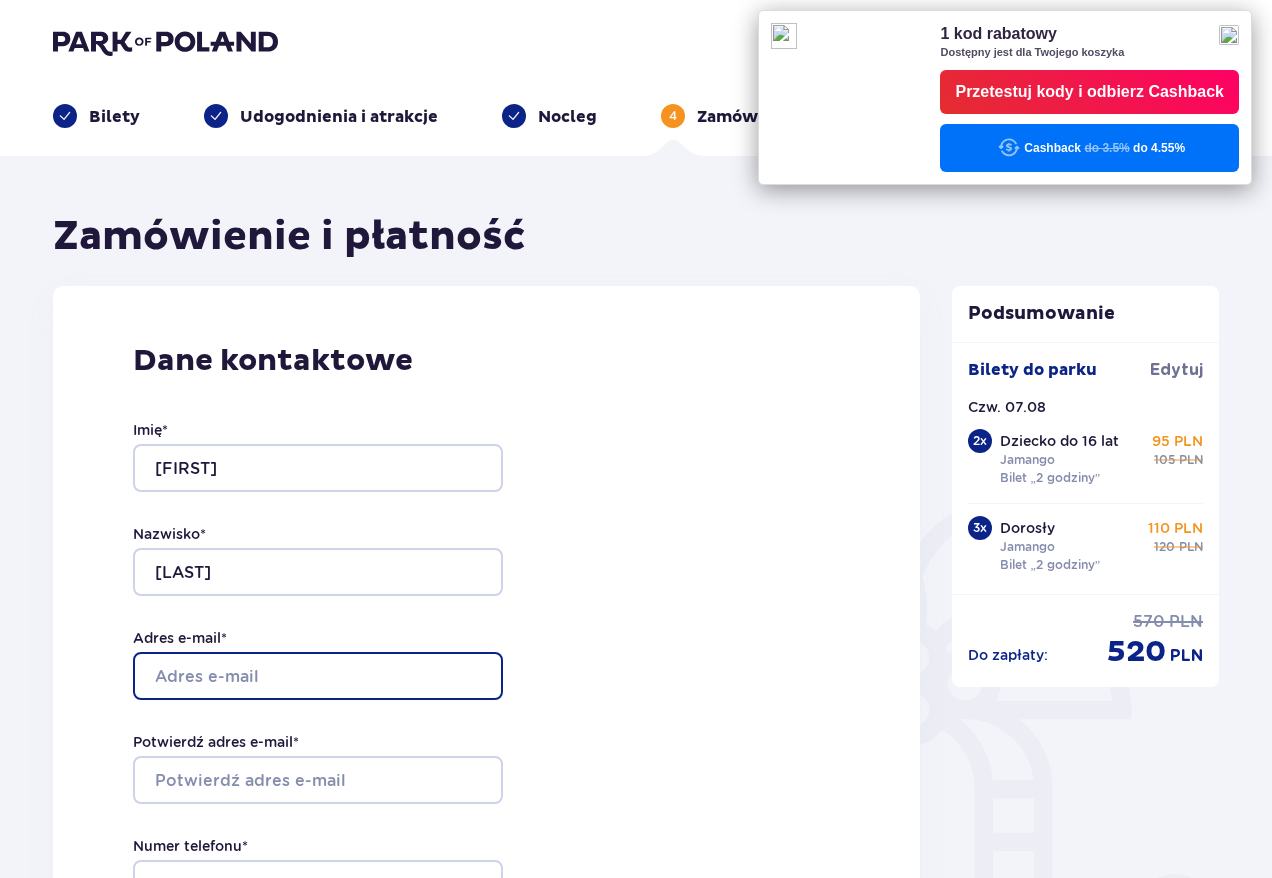 click on "Adres e-mail *" at bounding box center (318, 676) 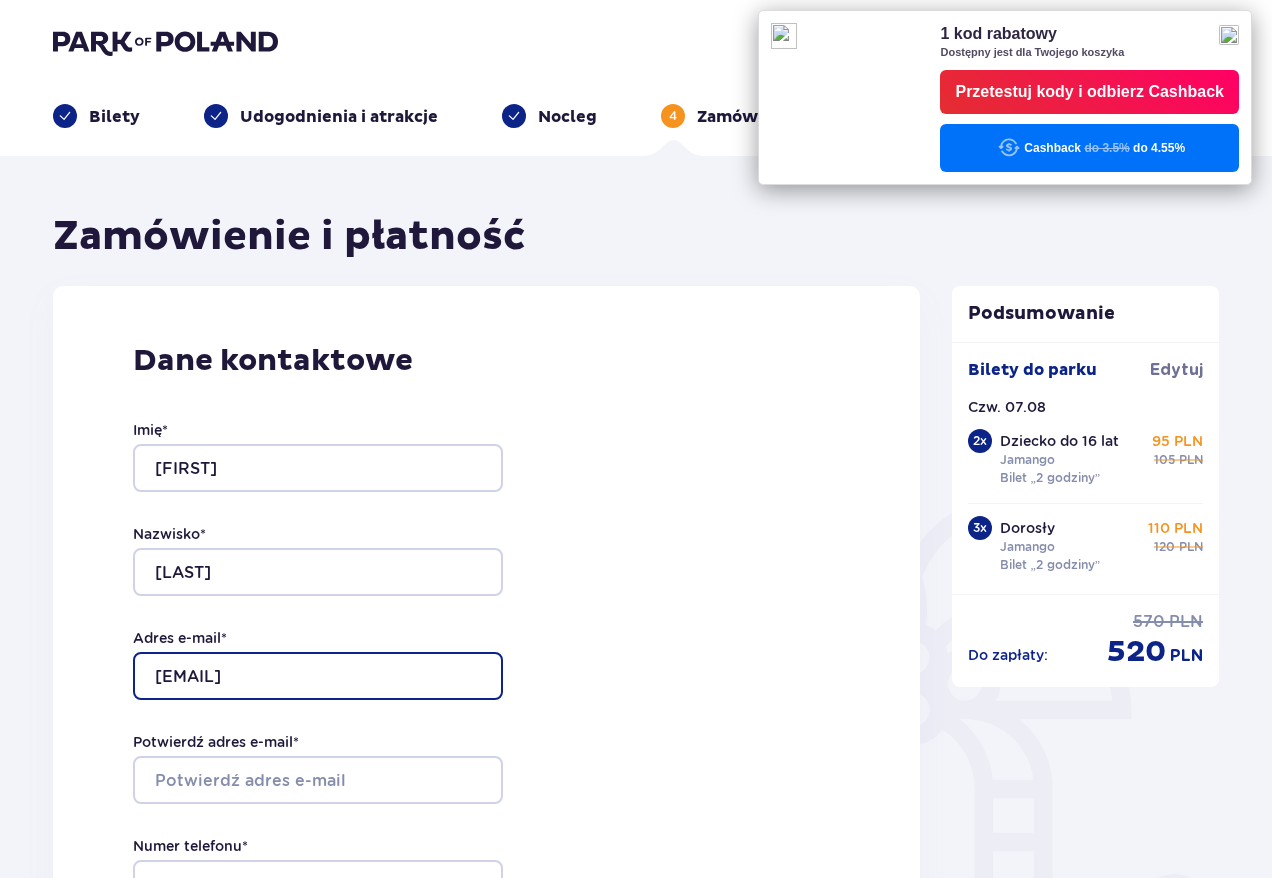 click on "joannakacprzak310@" at bounding box center (318, 676) 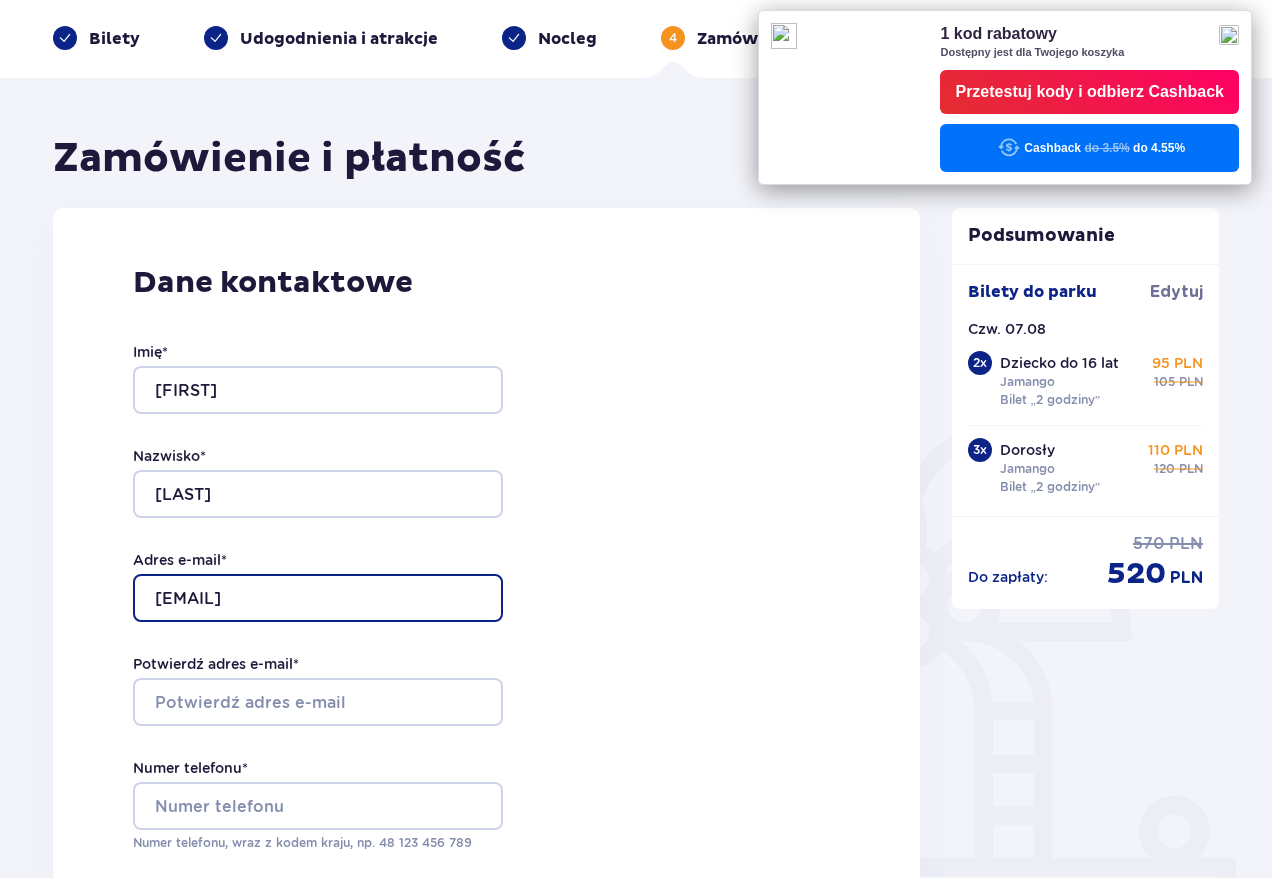 scroll, scrollTop: 120, scrollLeft: 0, axis: vertical 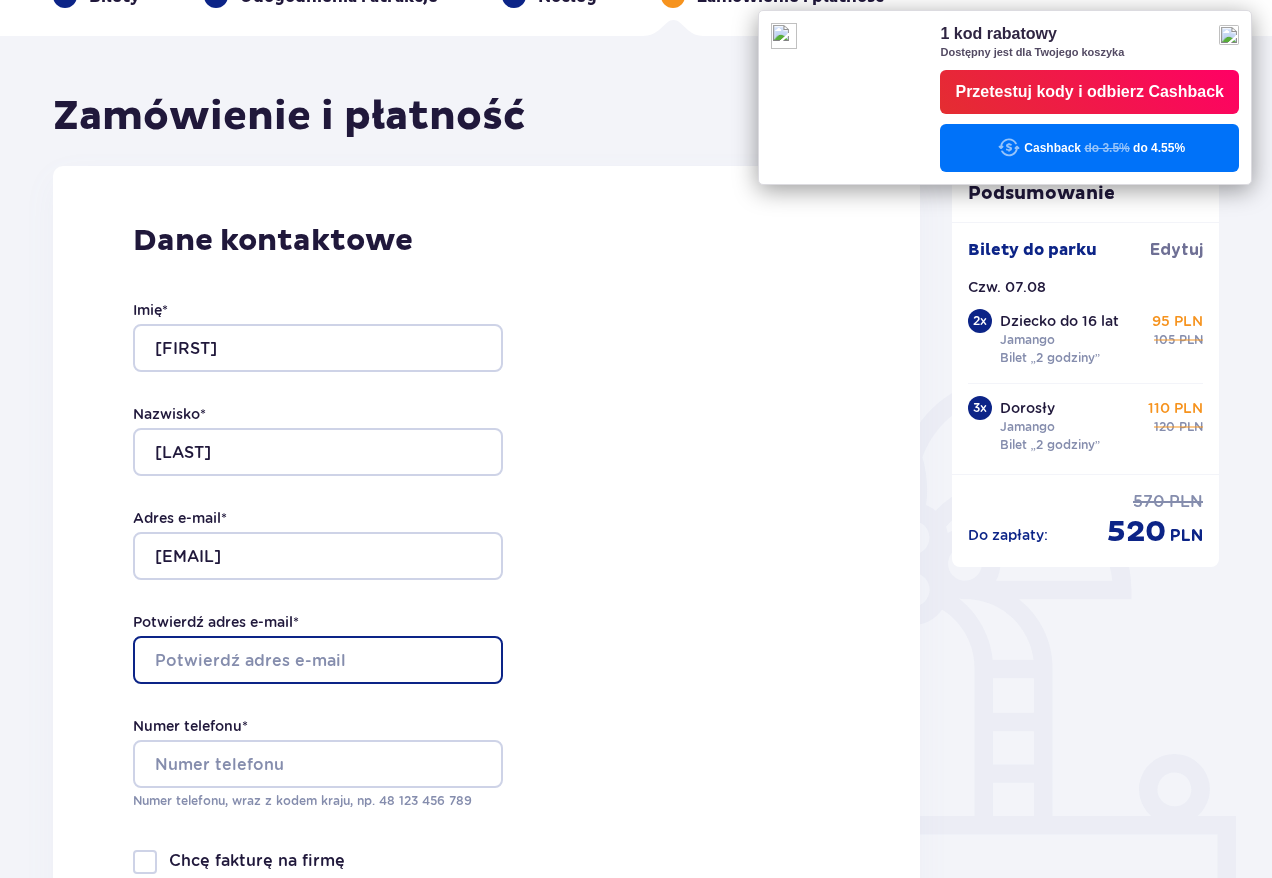 click on "Potwierdź adres e-mail *" at bounding box center [318, 660] 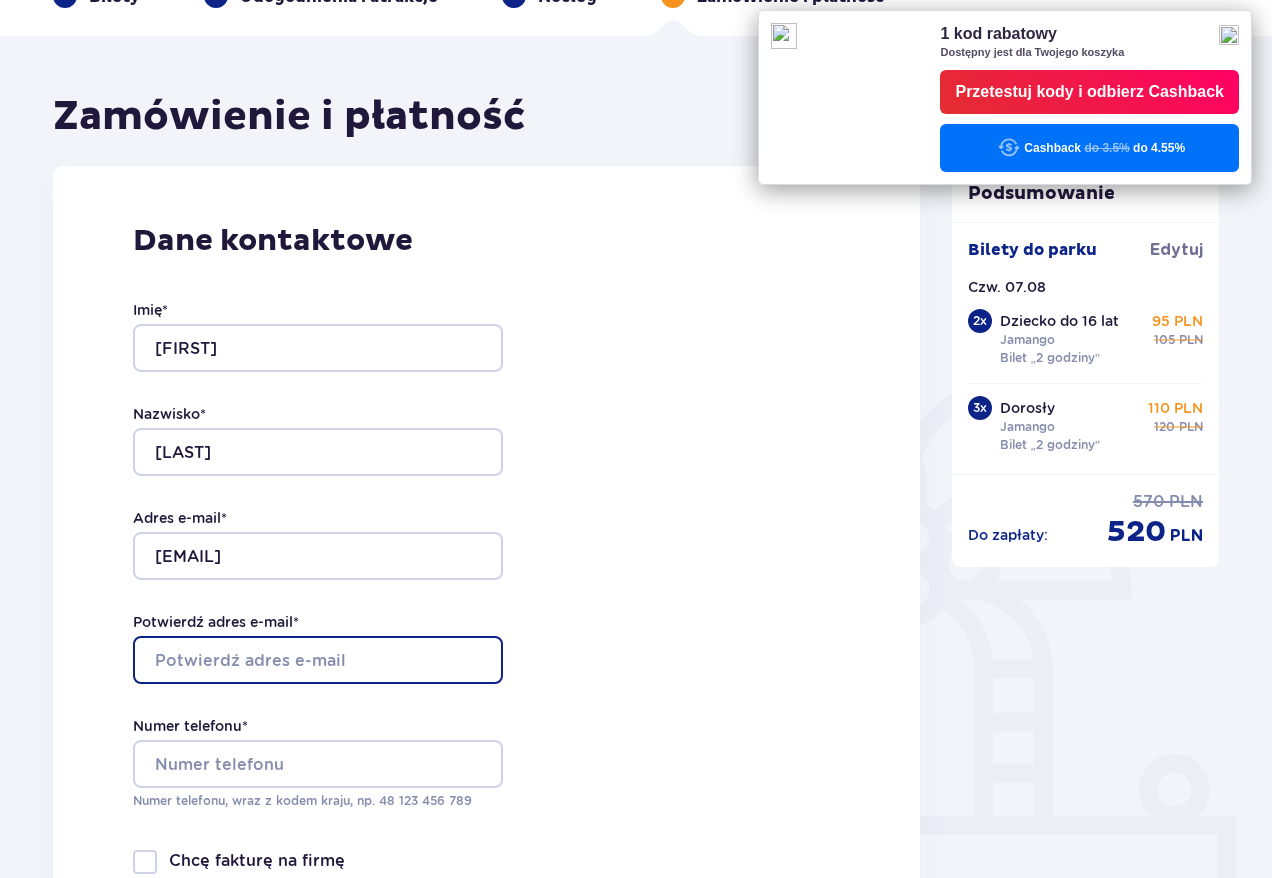 click on "Potwierdź adres e-mail *" at bounding box center [318, 660] 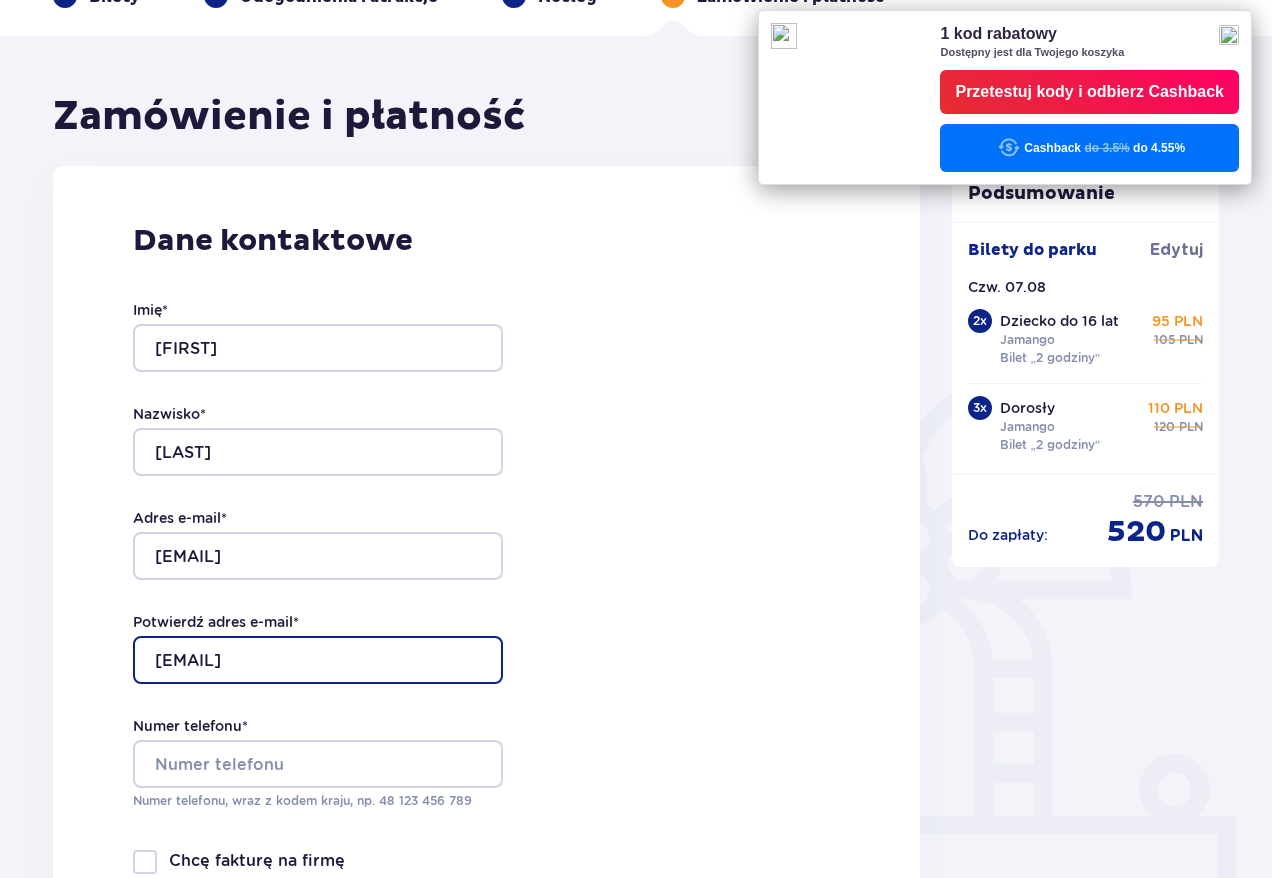 type on "joannakacprzak310@wp.pl" 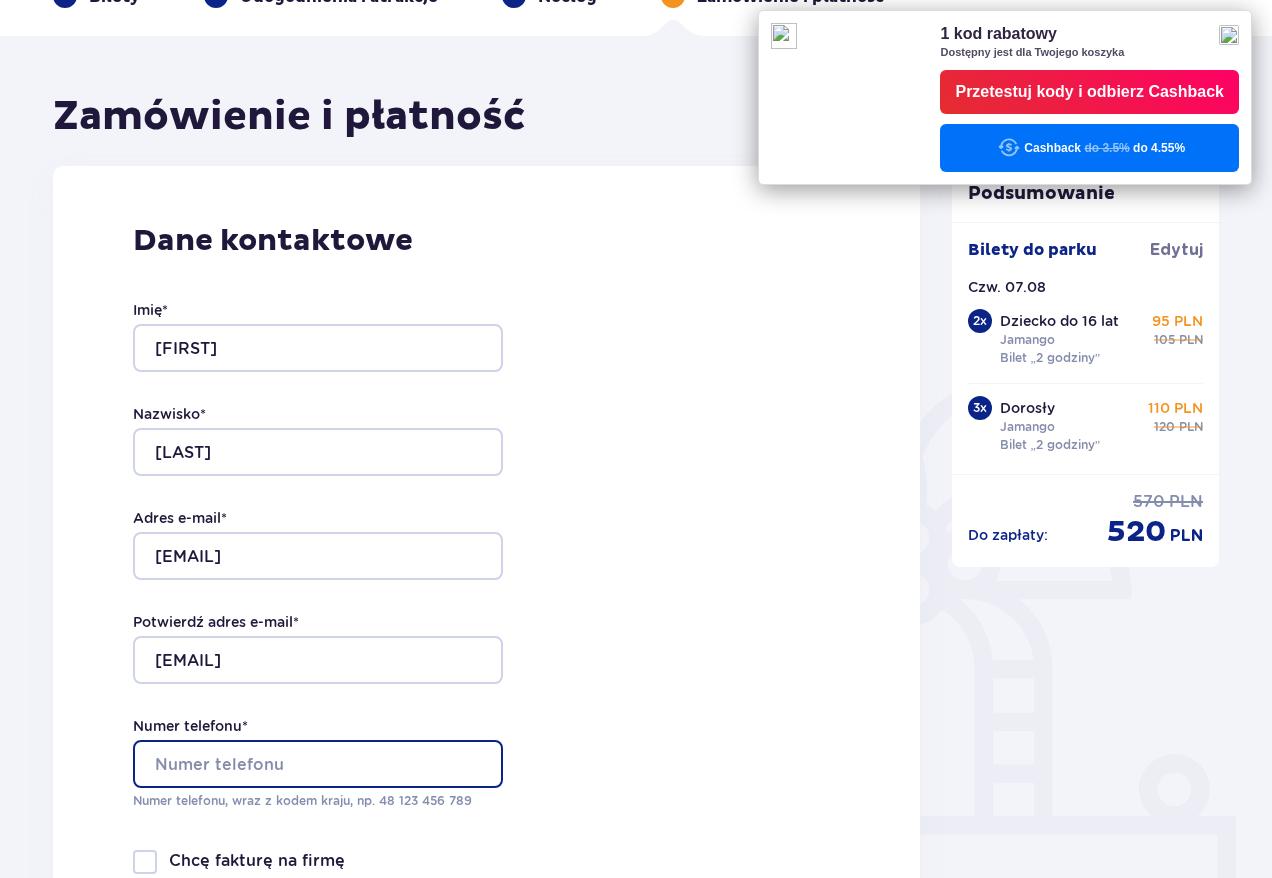 click on "Numer telefonu *" at bounding box center [318, 764] 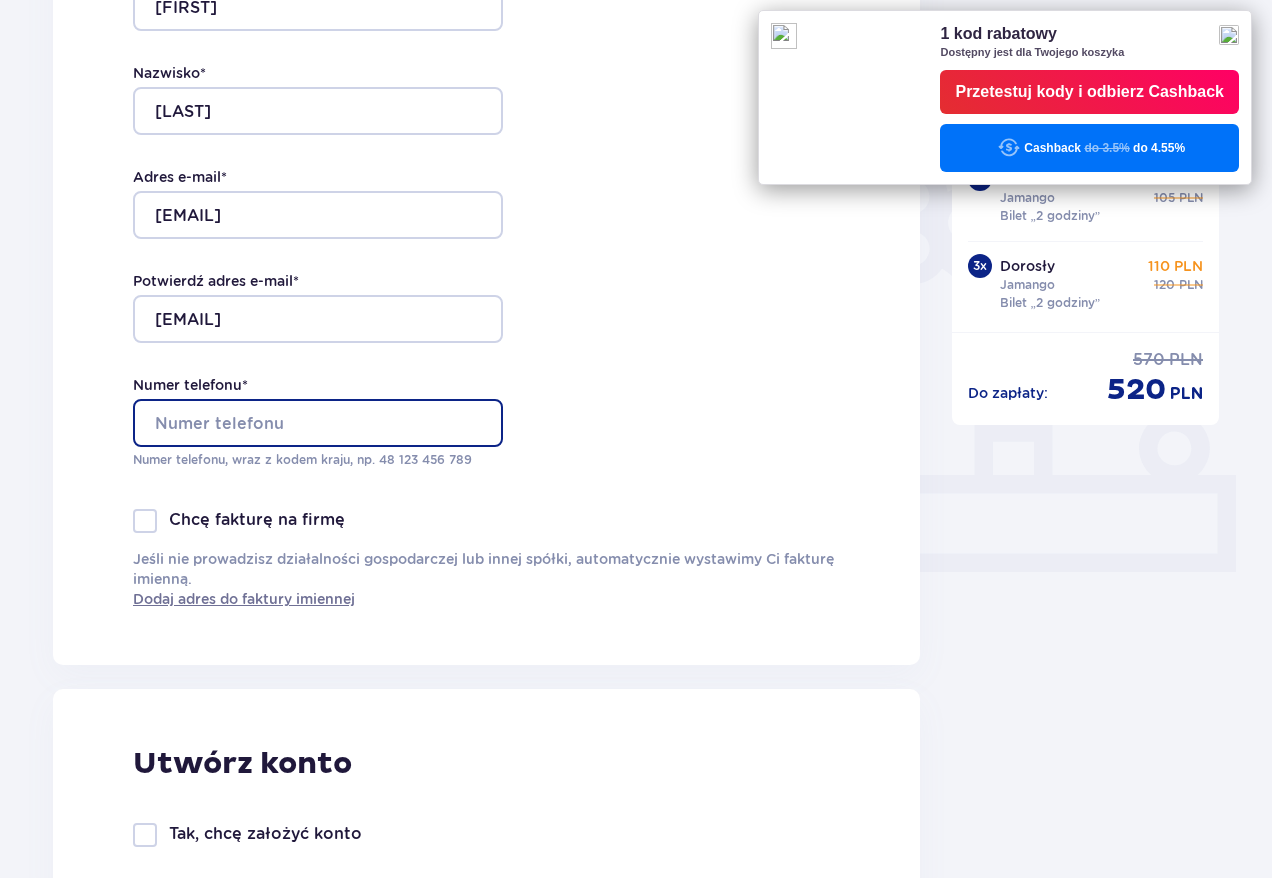 scroll, scrollTop: 480, scrollLeft: 0, axis: vertical 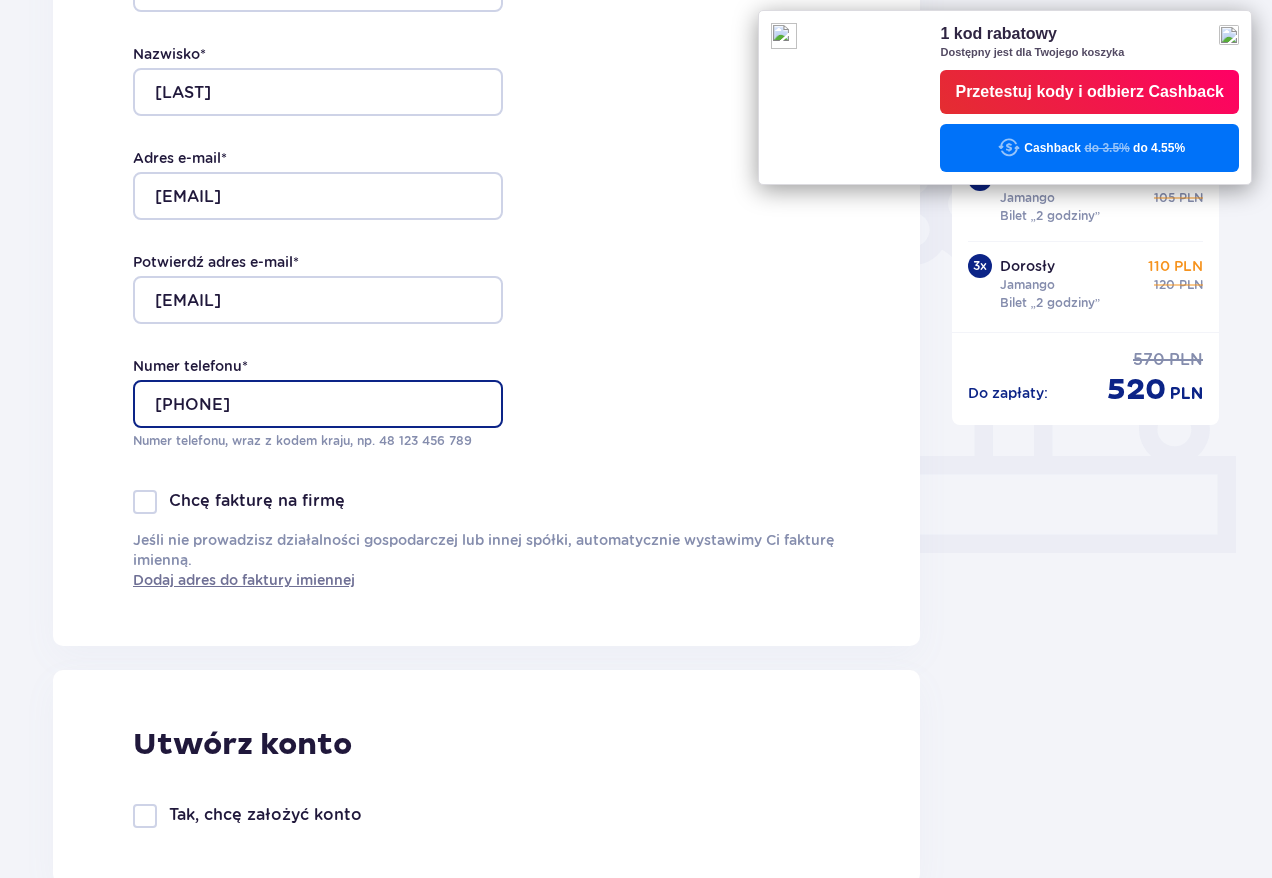 type on "696968865" 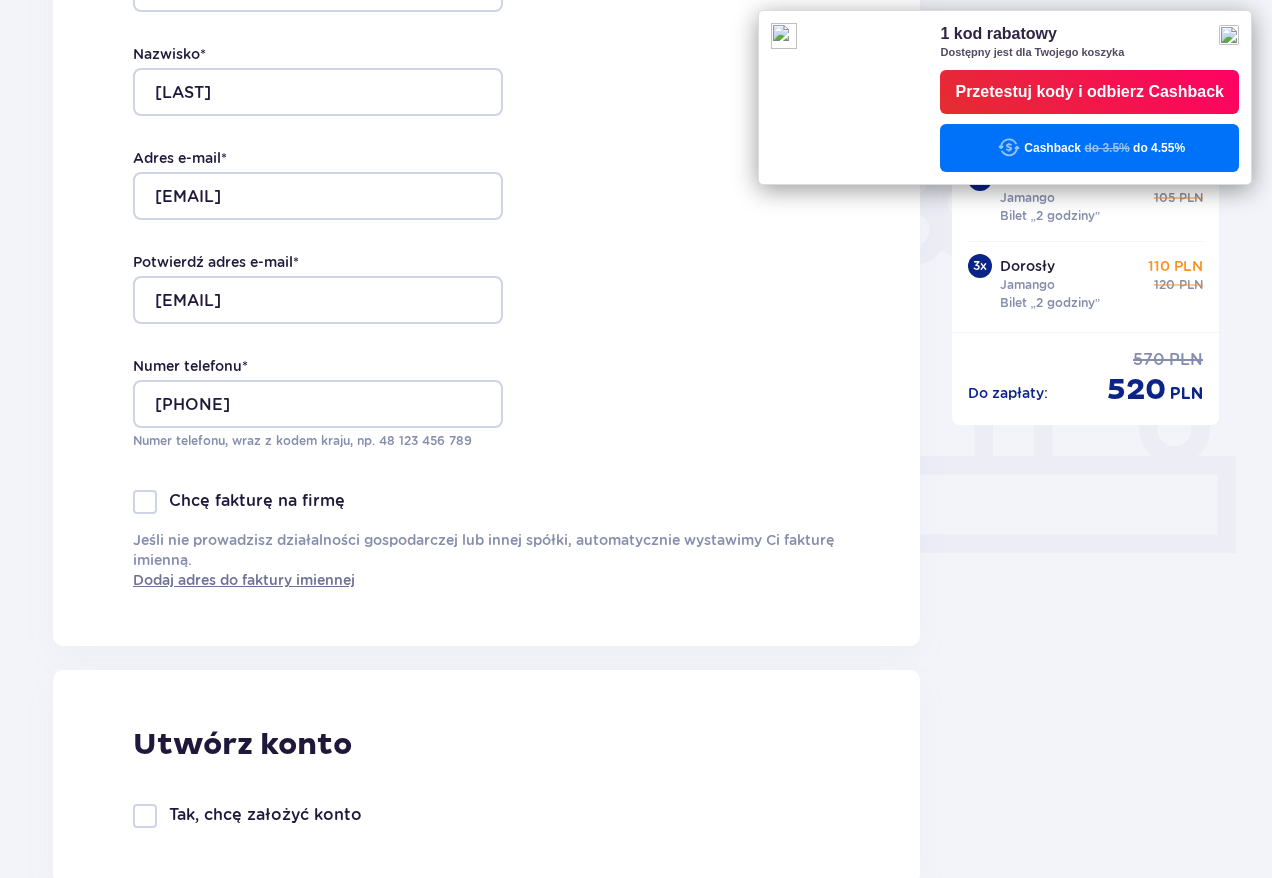 click at bounding box center (145, 502) 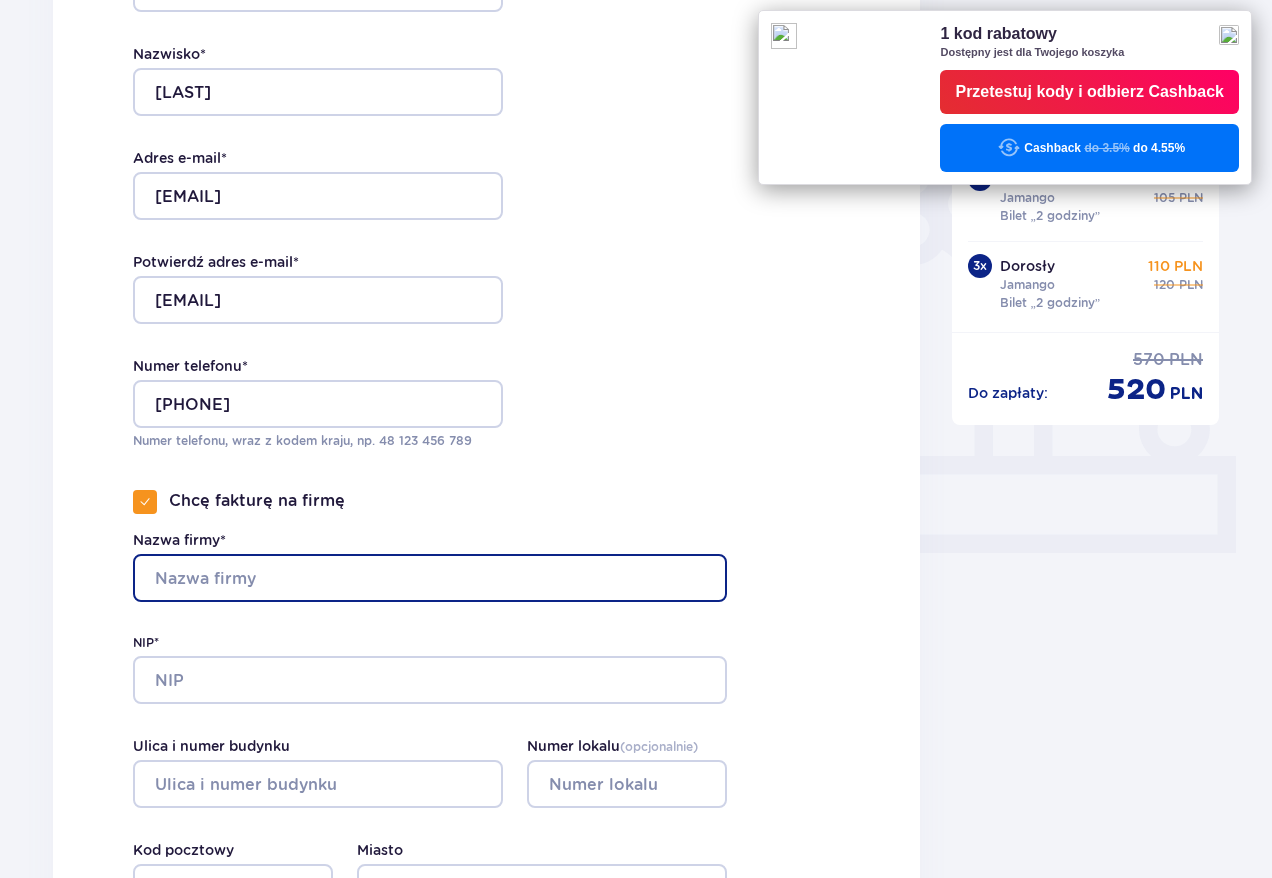 click on "Nazwa firmy*" at bounding box center (430, 578) 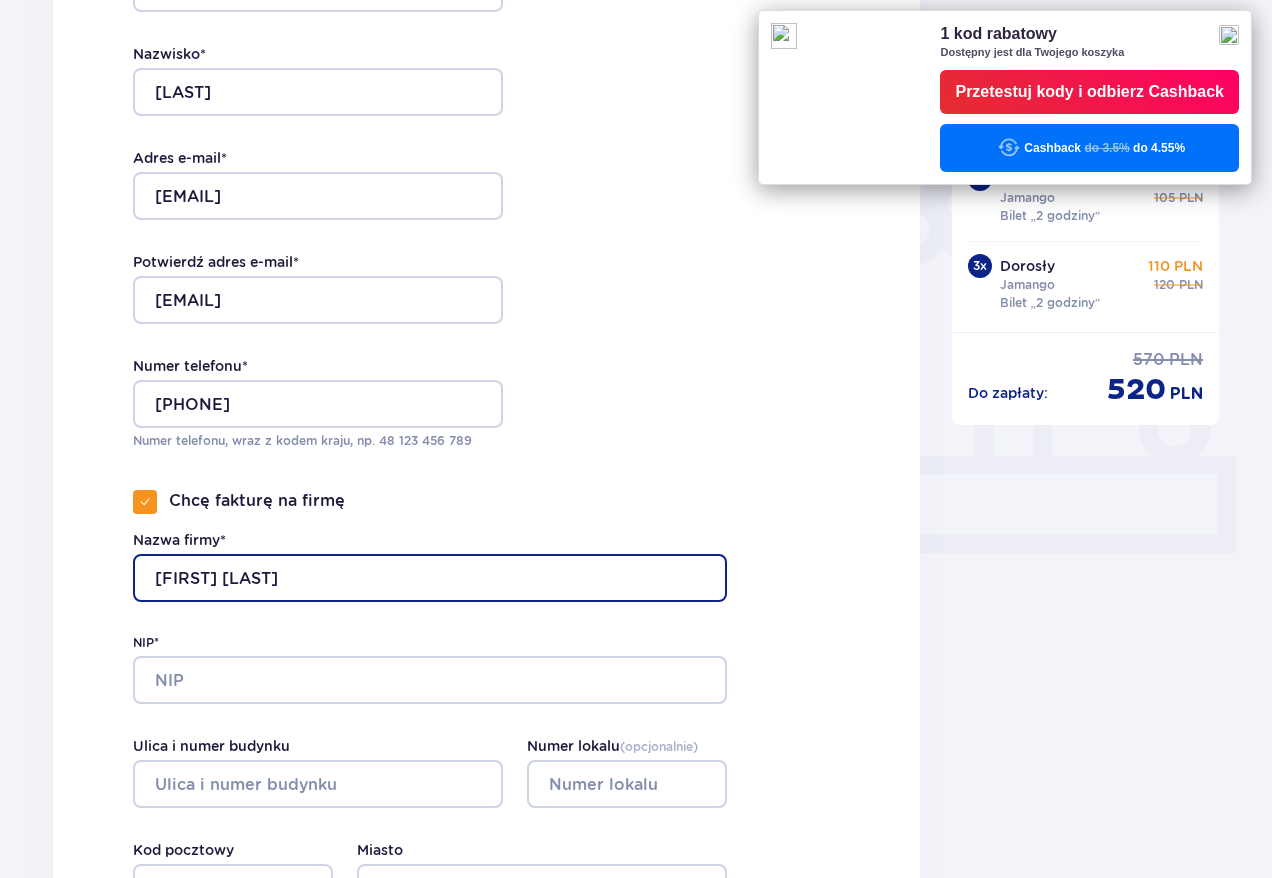 type on "Joanna Kacprzak" 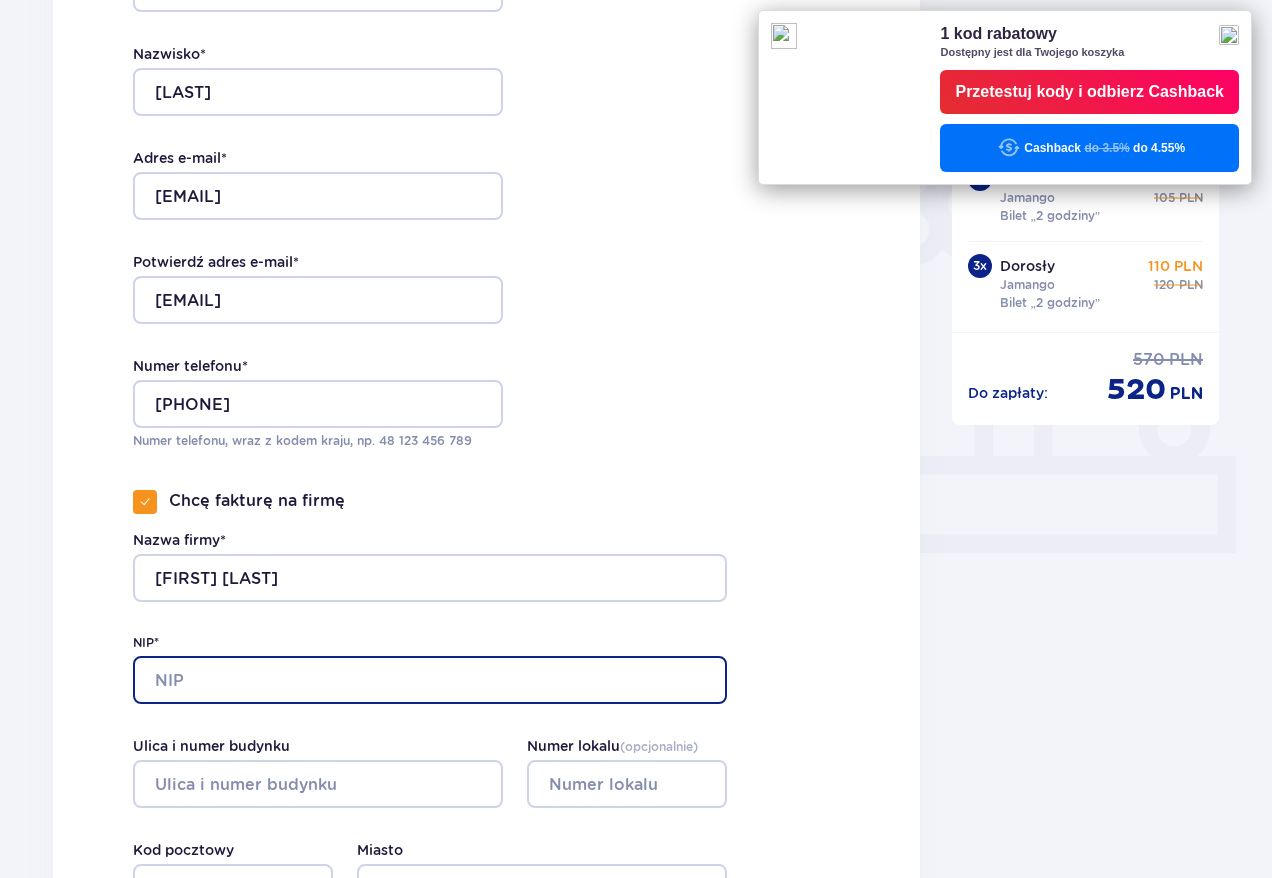 click on "NIP*" at bounding box center (430, 680) 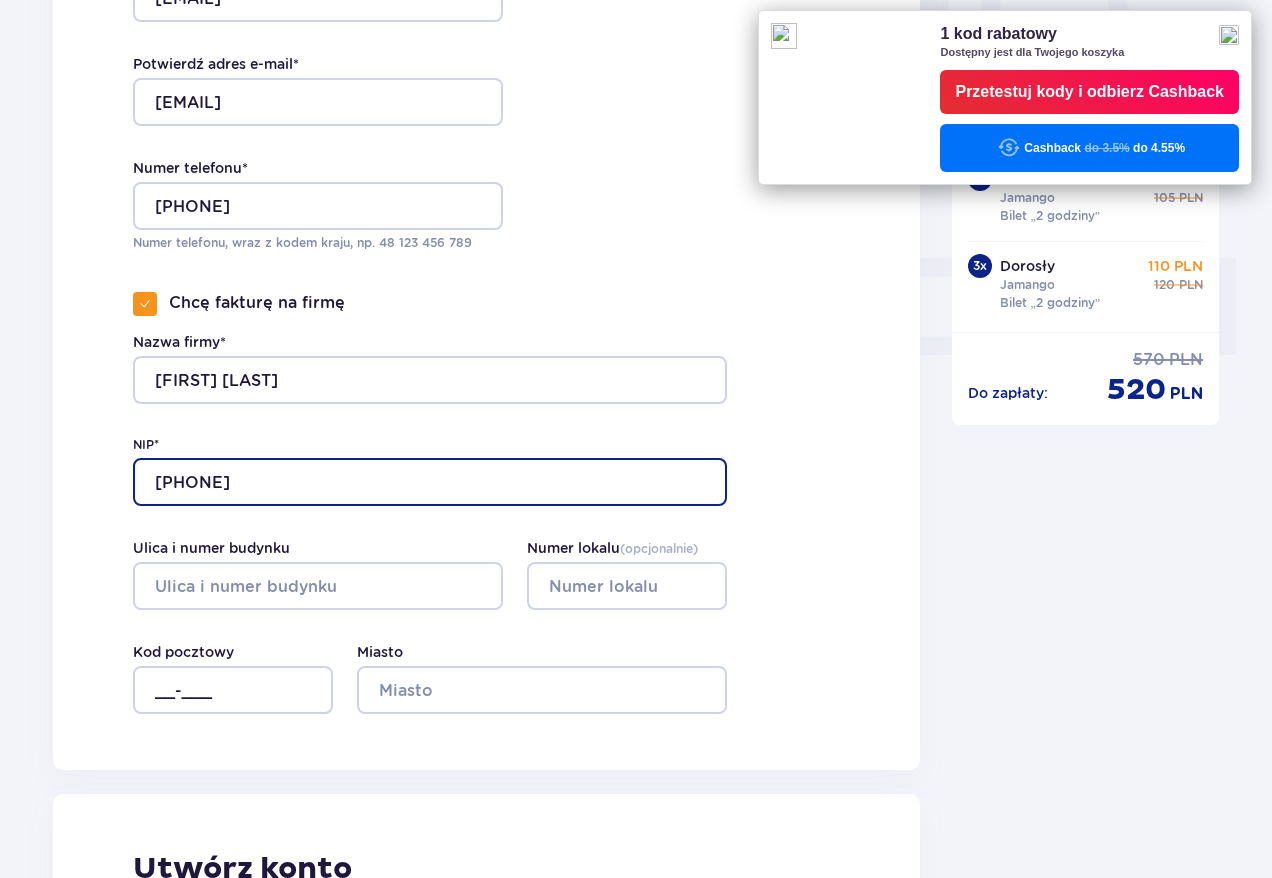 scroll, scrollTop: 720, scrollLeft: 0, axis: vertical 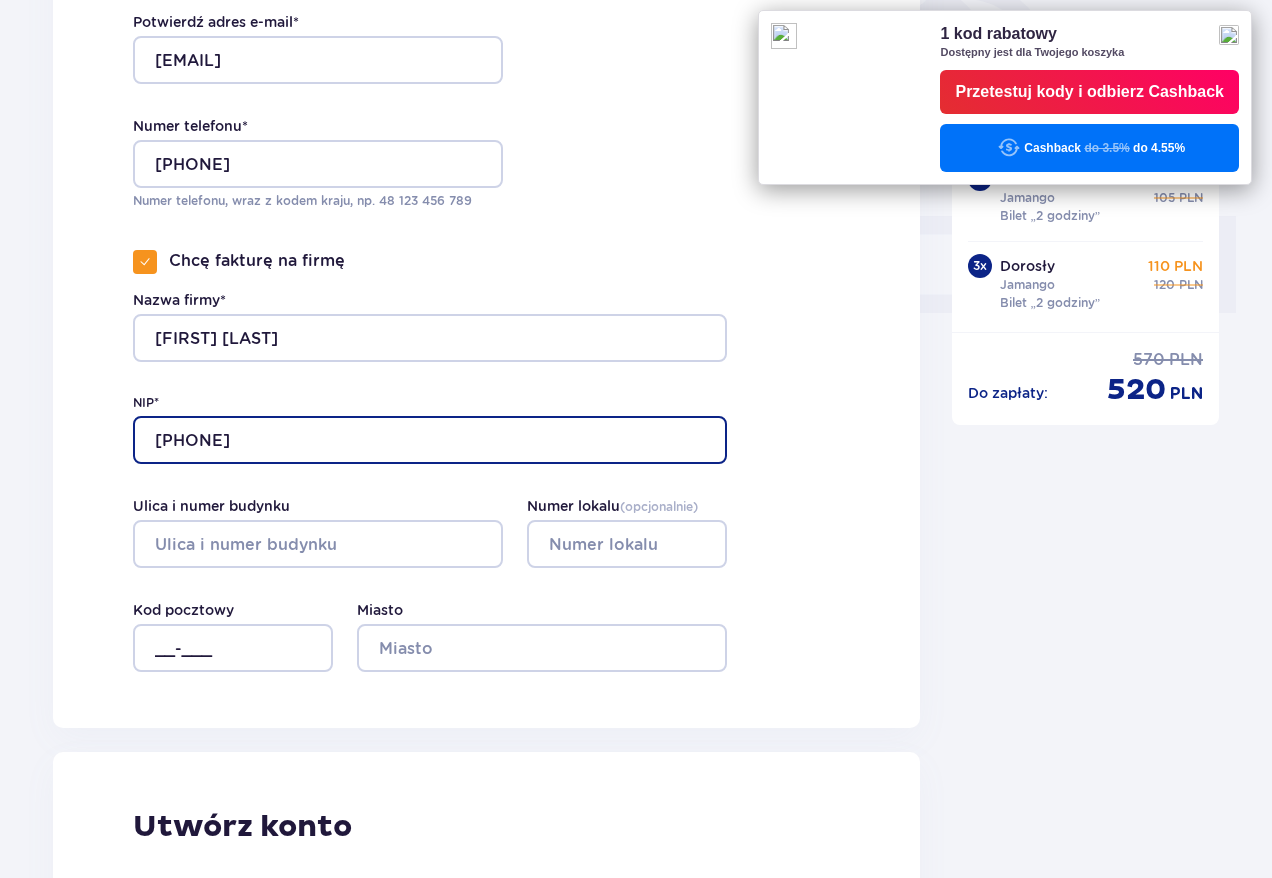 type on "8371875234" 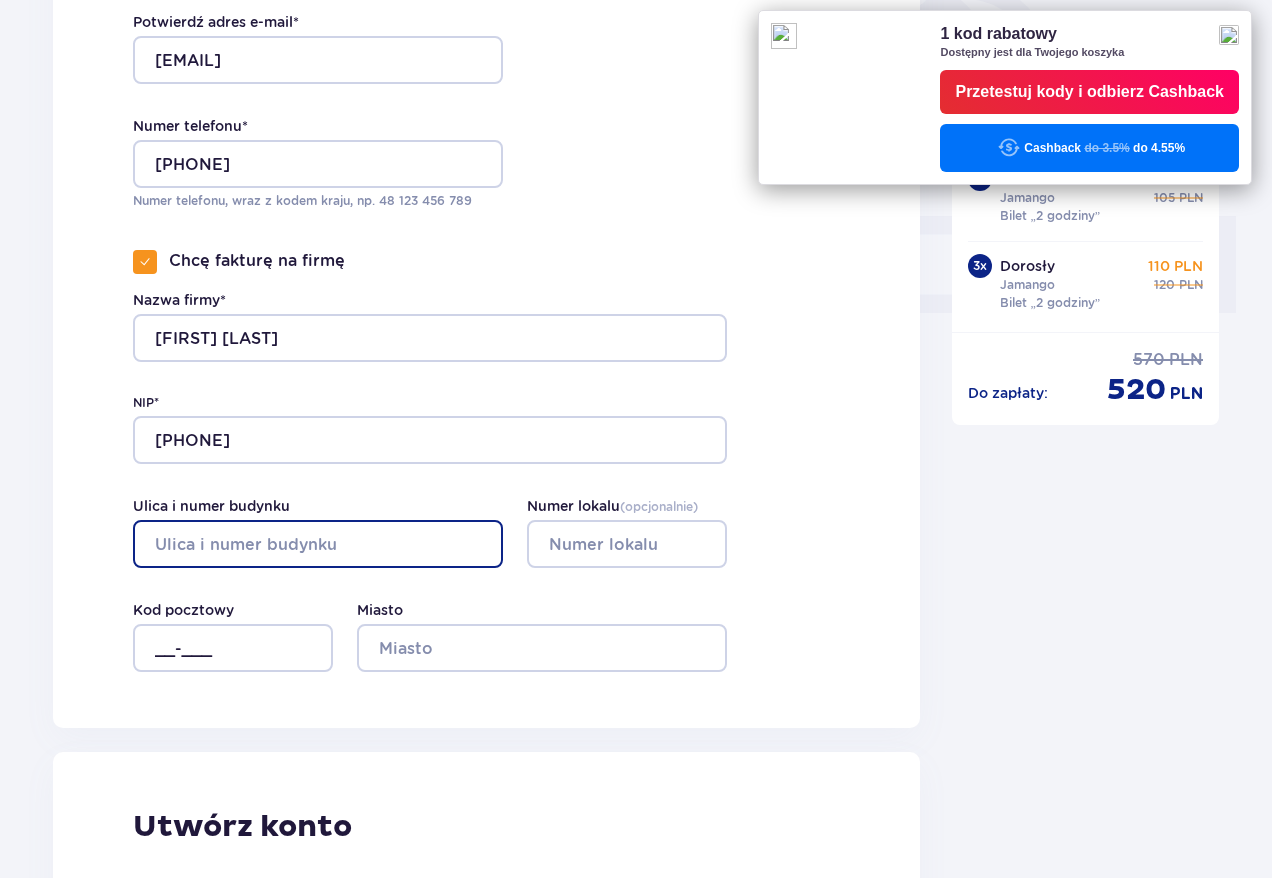 click on "Ulica i numer budynku" at bounding box center [318, 544] 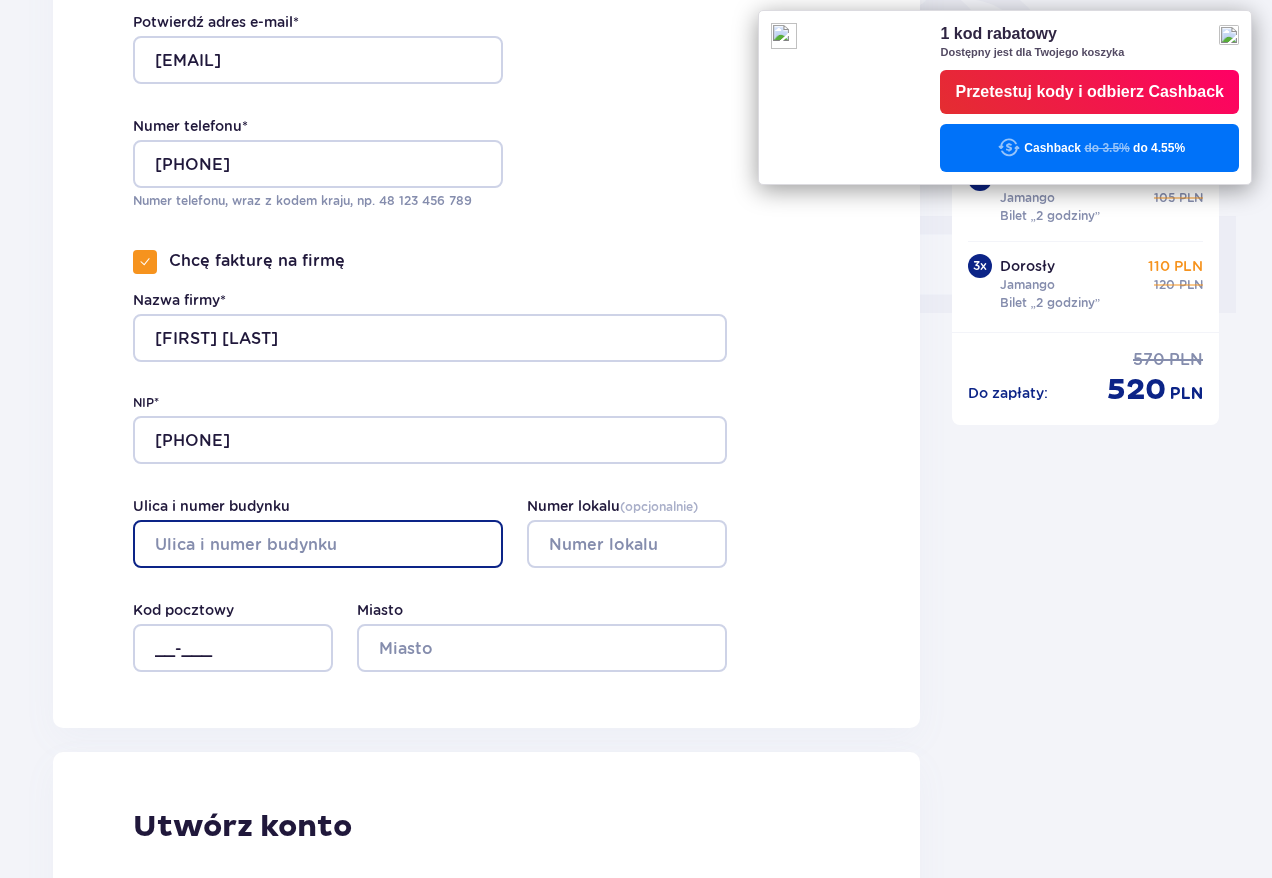 type on "15 Sierpnia 1" 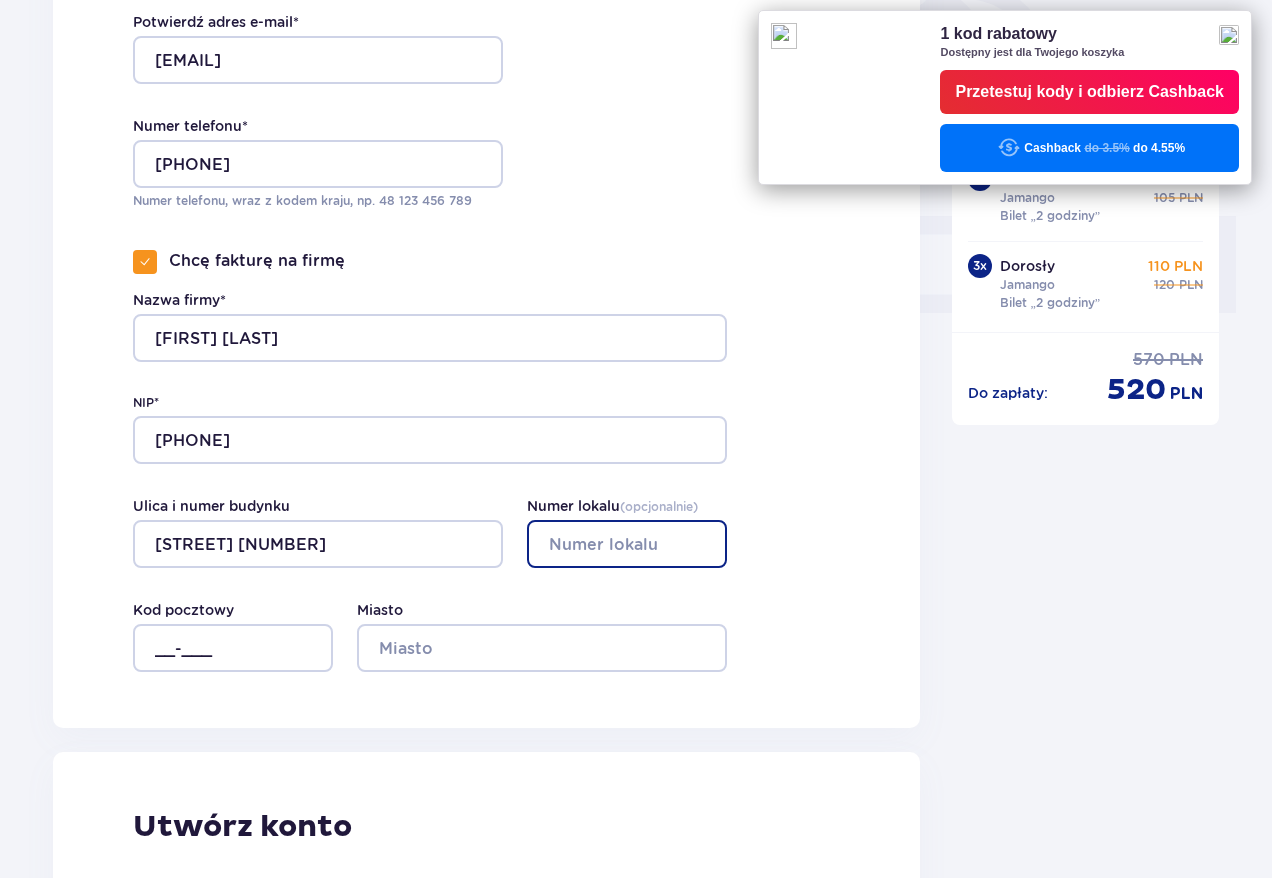 type on "15" 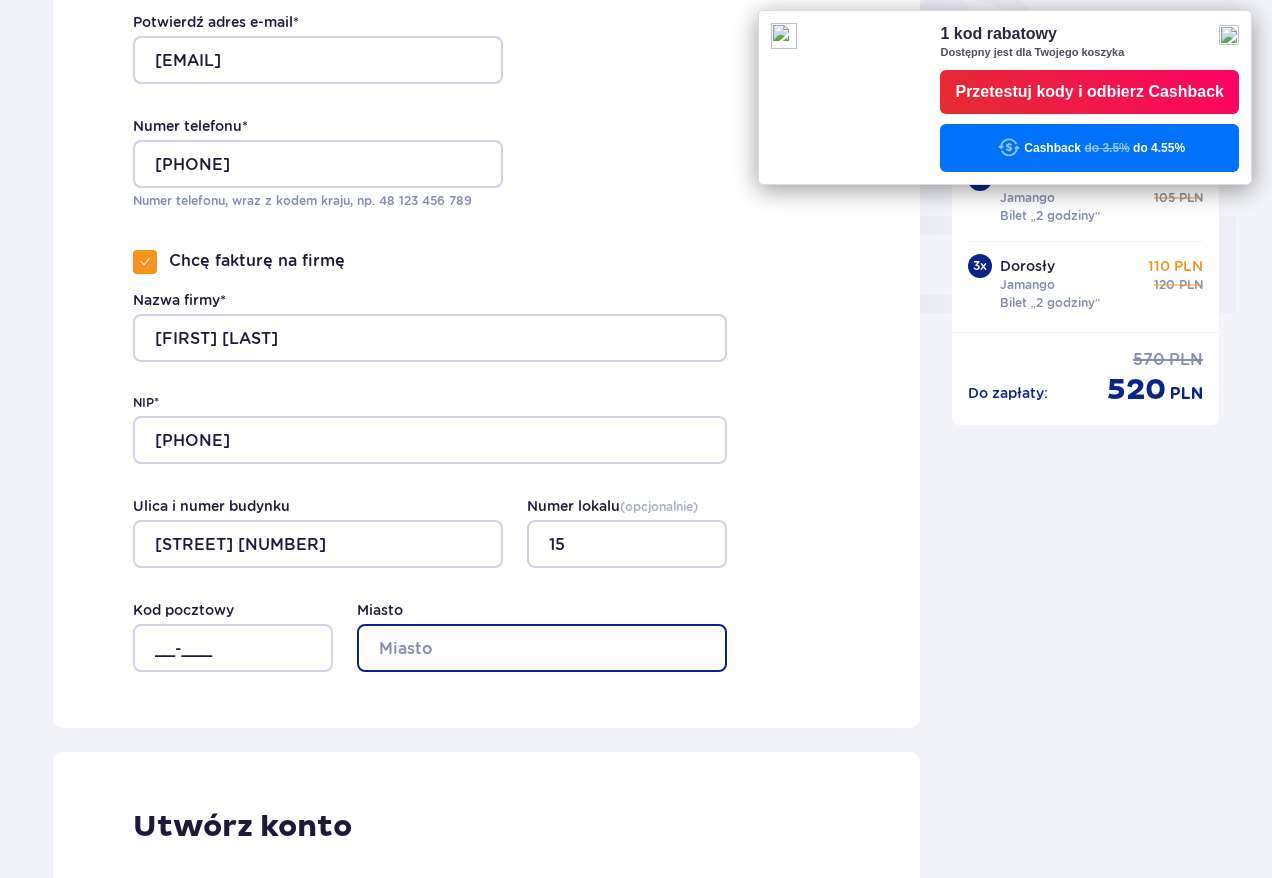 type on "Sochaczew" 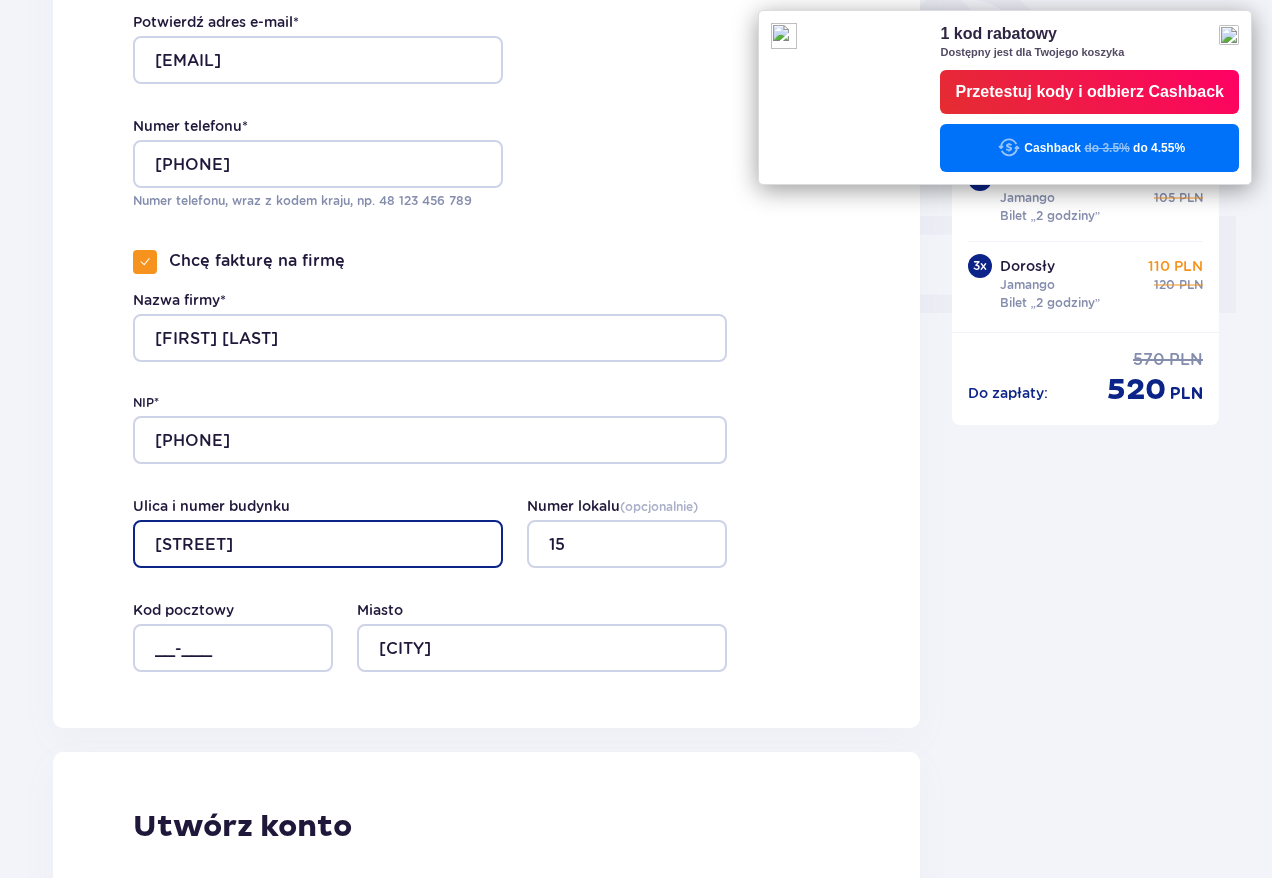type on "15 Sierpnia" 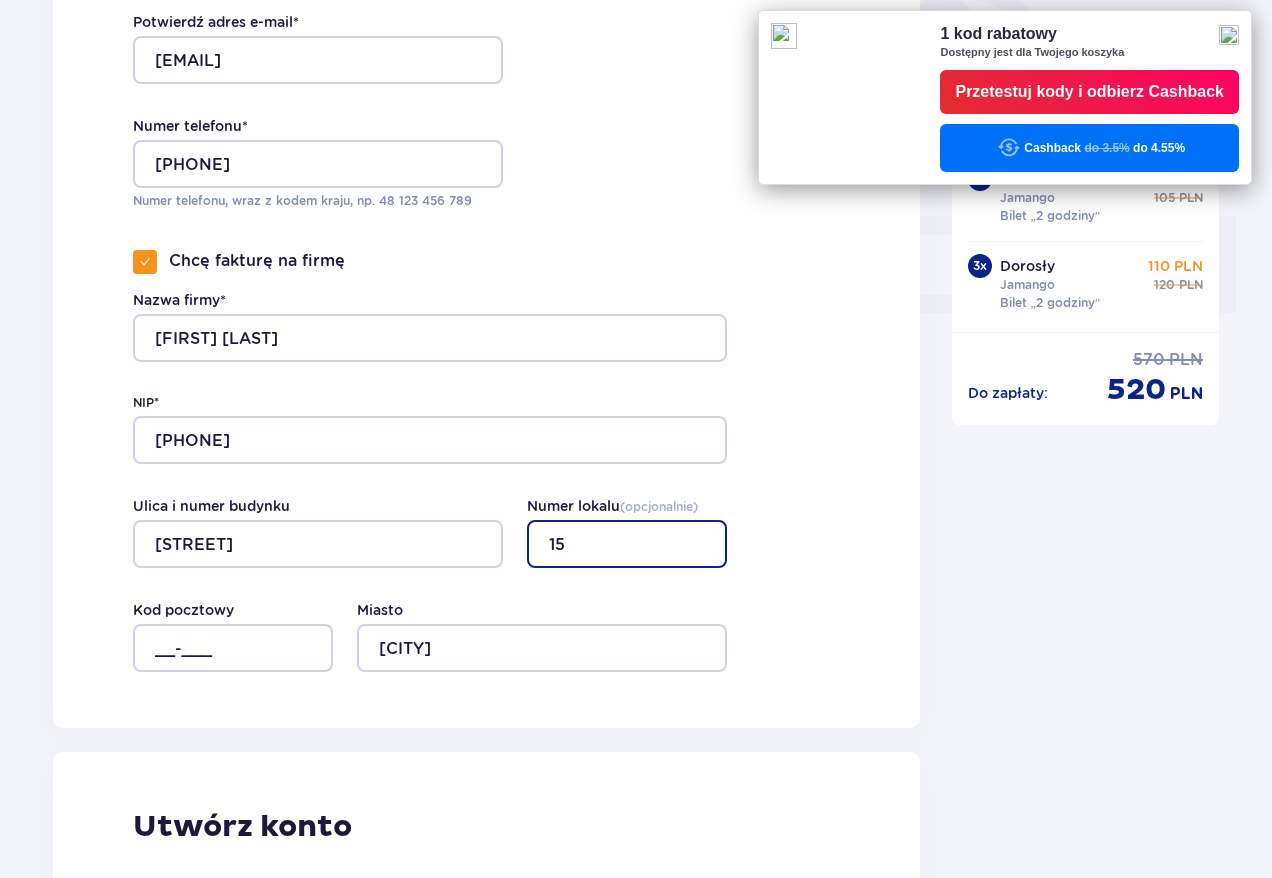 click on "15" at bounding box center [627, 544] 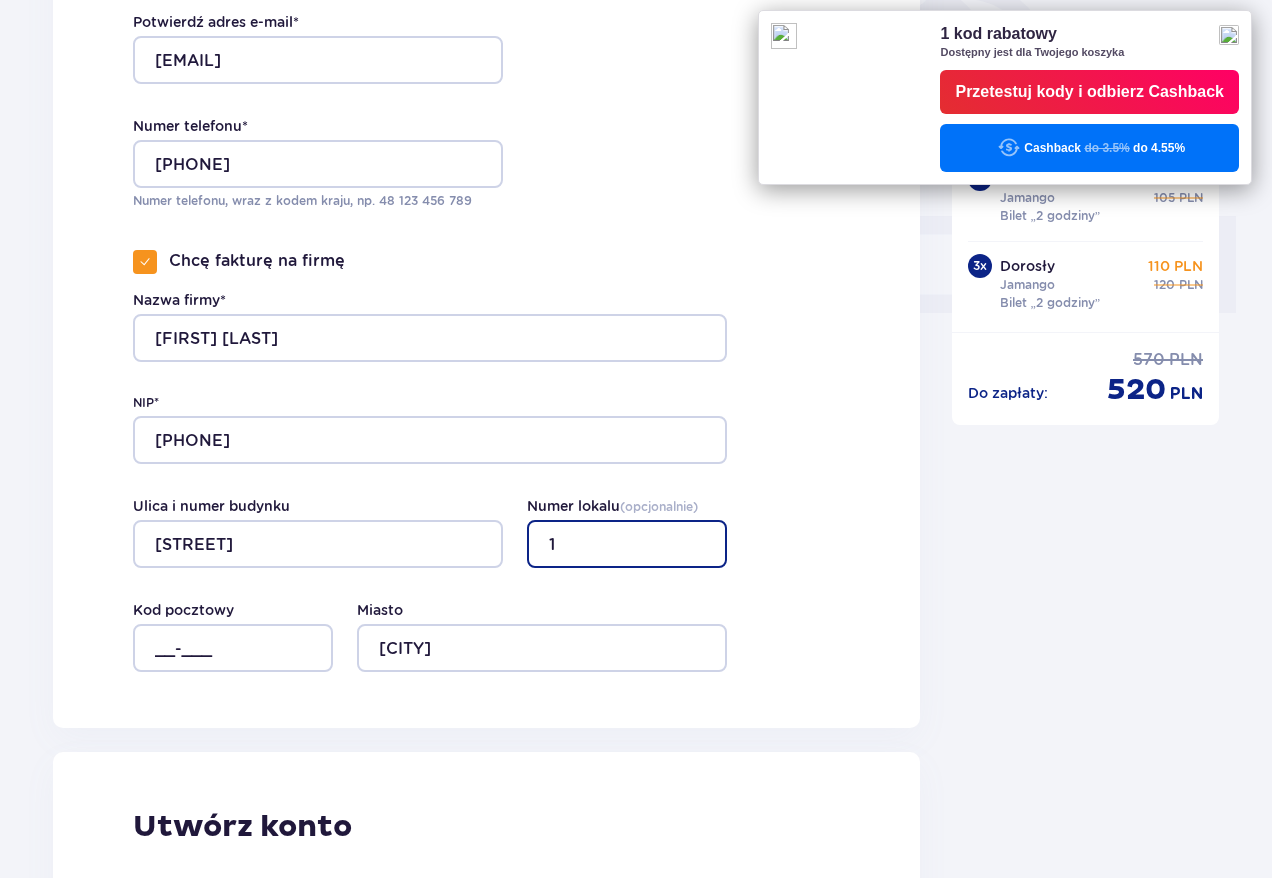 type on "1" 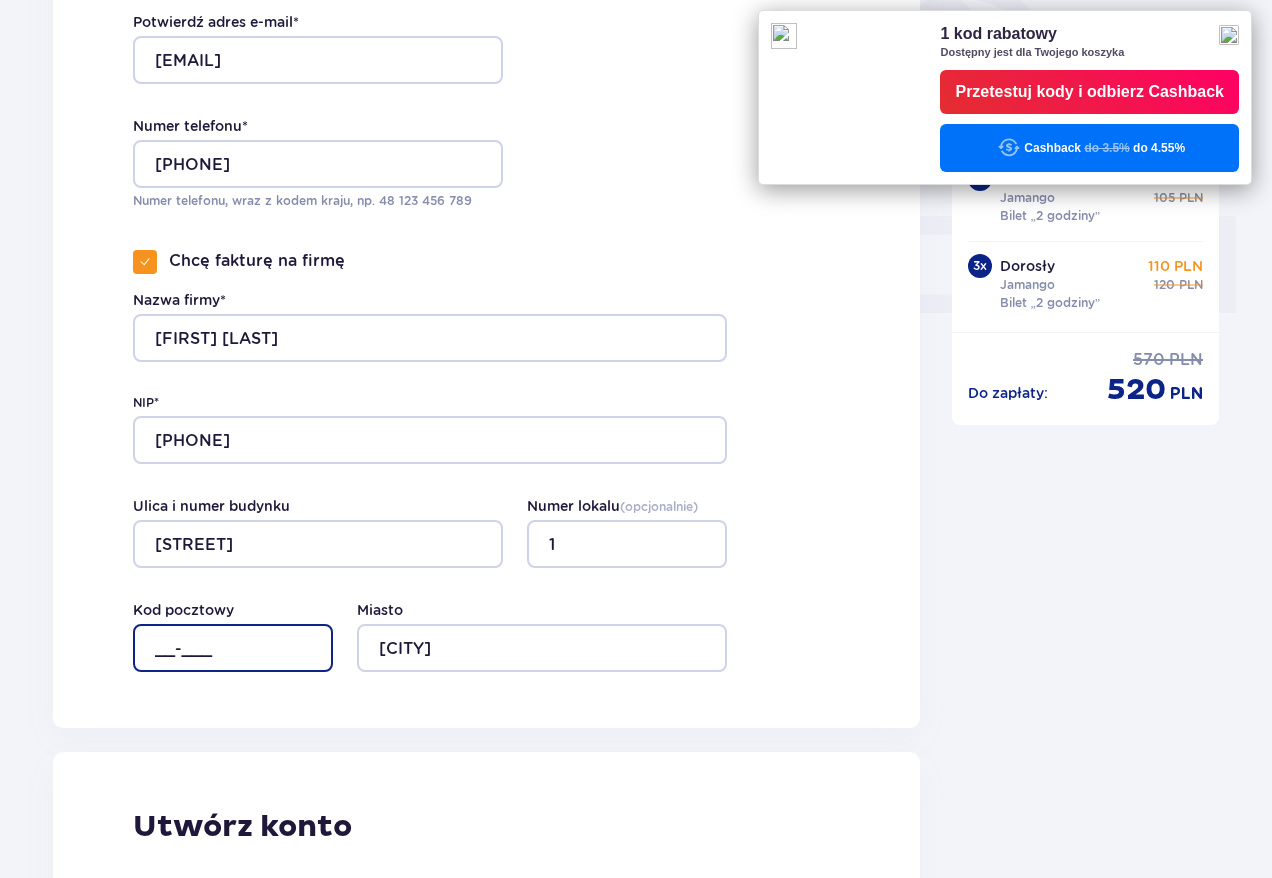 click on "__-___" at bounding box center [233, 648] 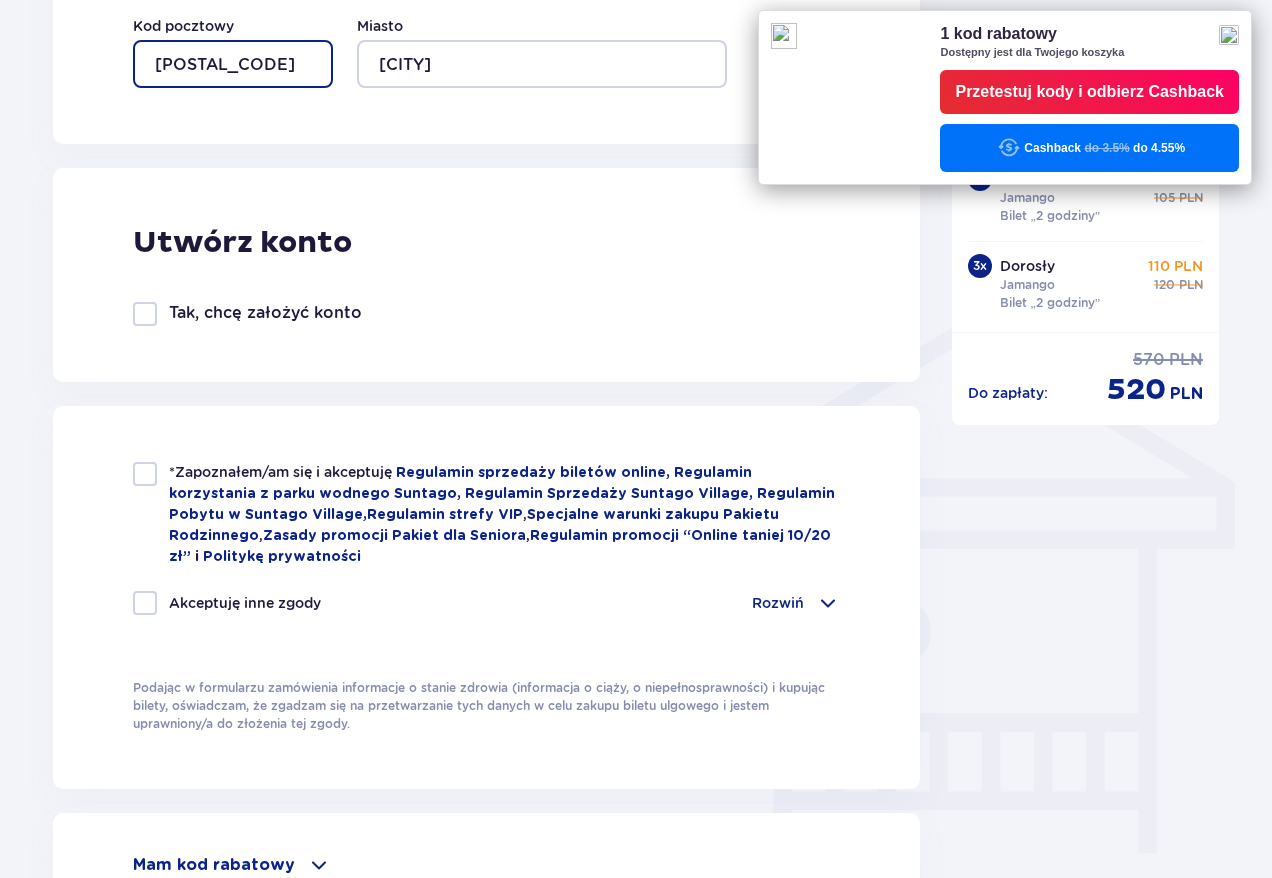 scroll, scrollTop: 1320, scrollLeft: 0, axis: vertical 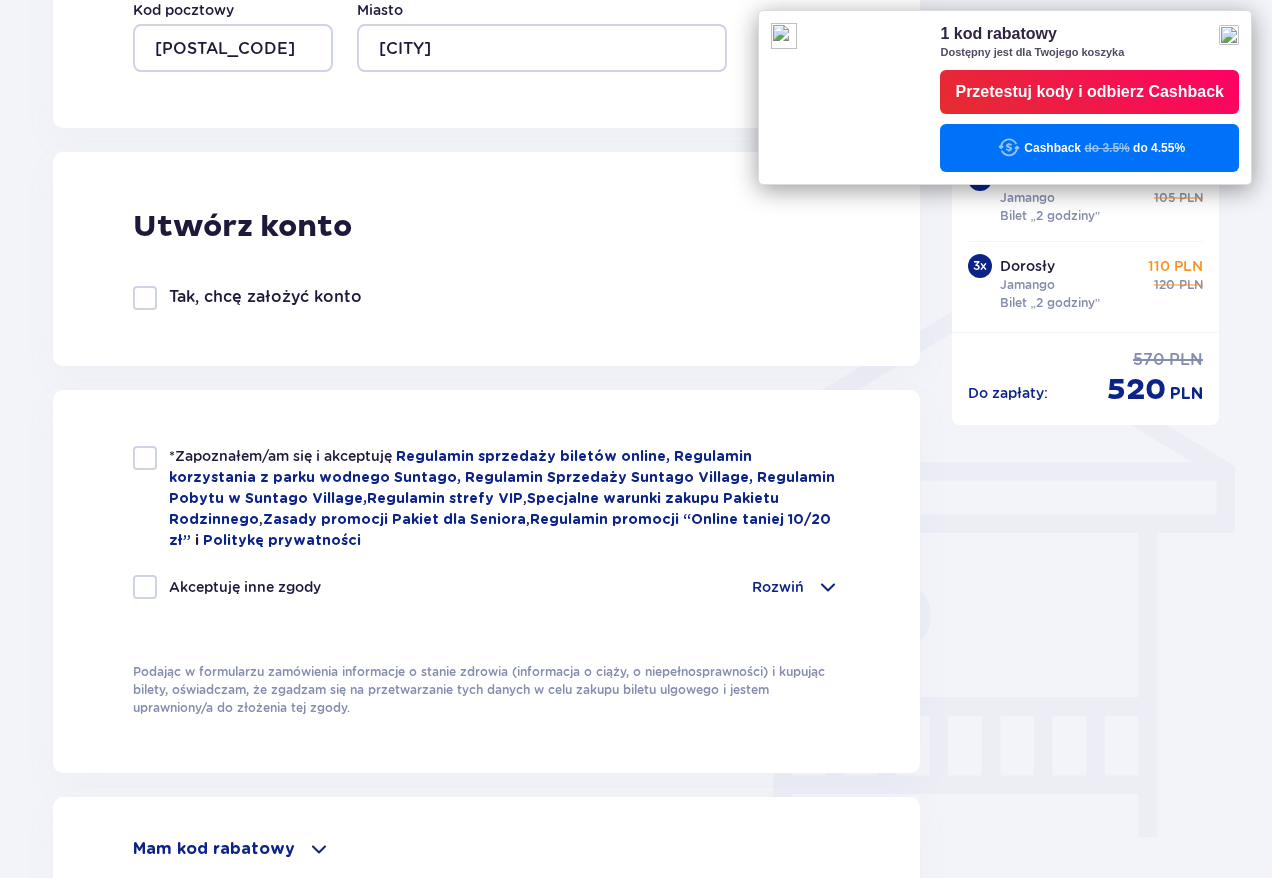 click at bounding box center (145, 298) 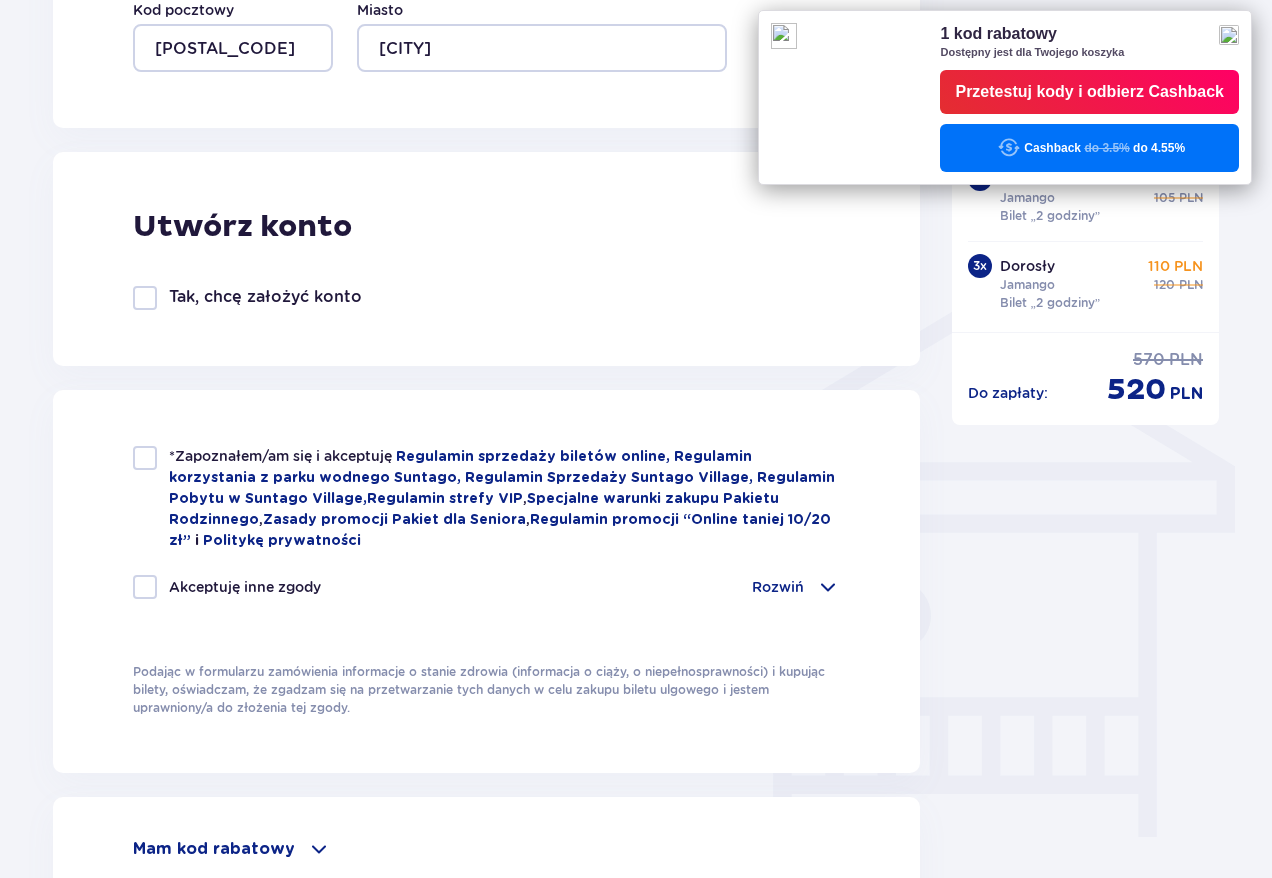 checkbox on "true" 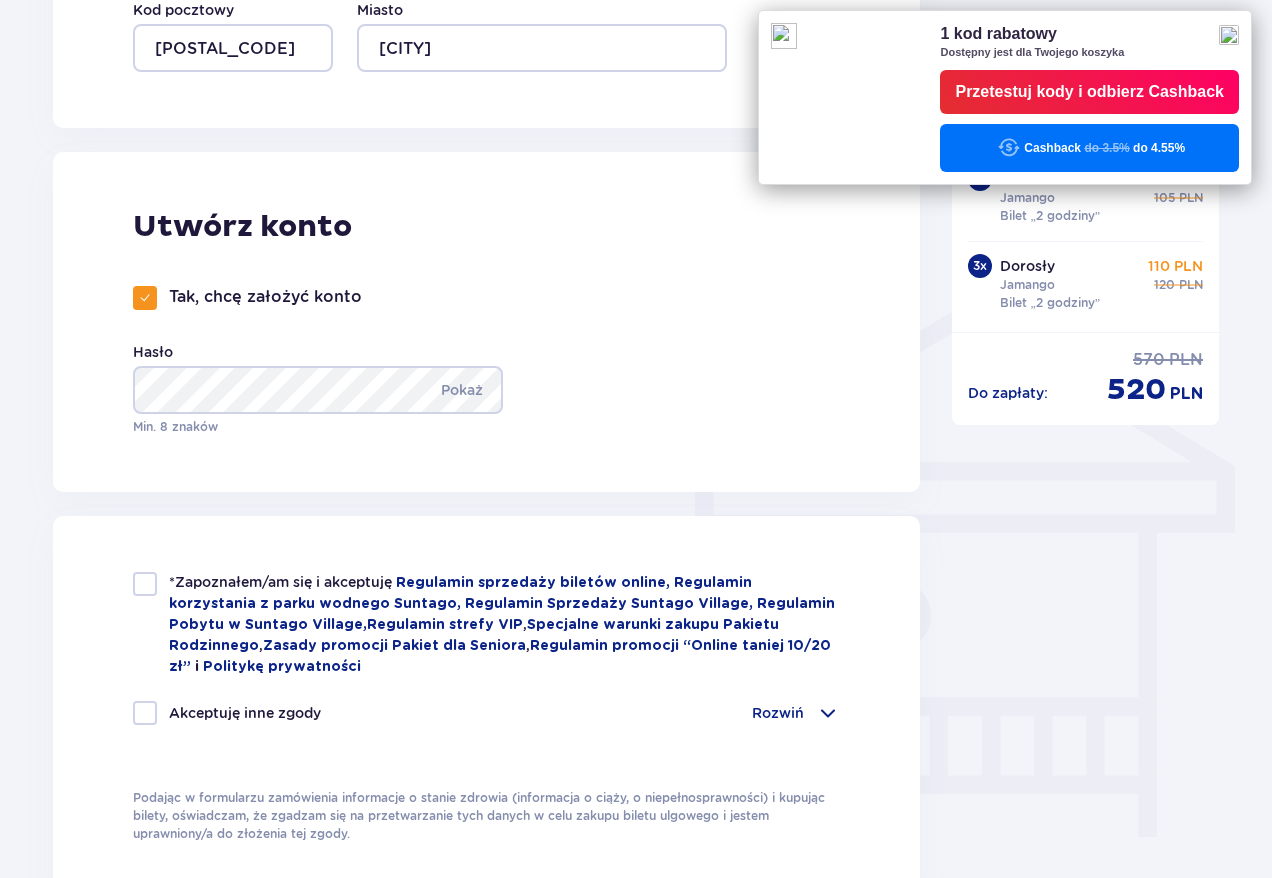 click at bounding box center (145, 584) 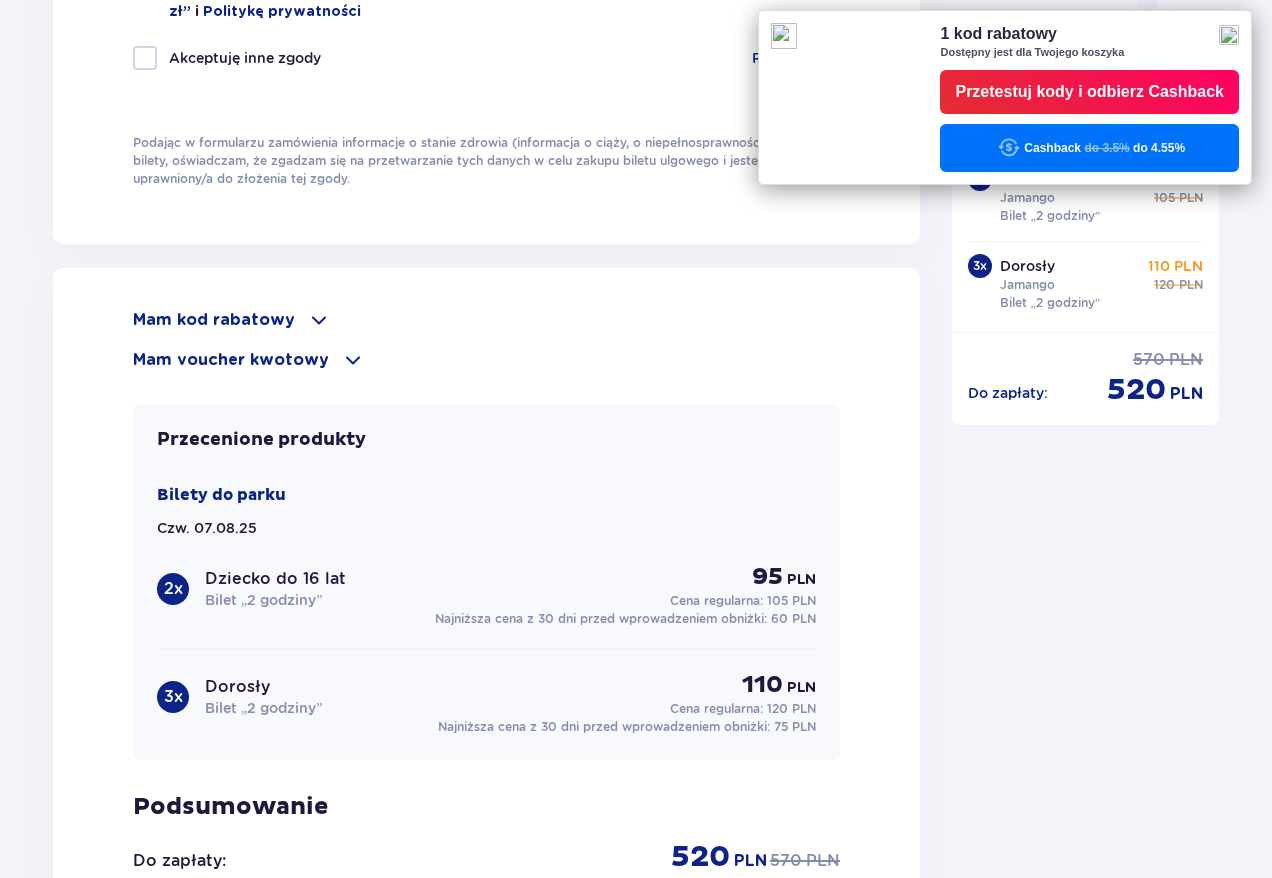 scroll, scrollTop: 2040, scrollLeft: 0, axis: vertical 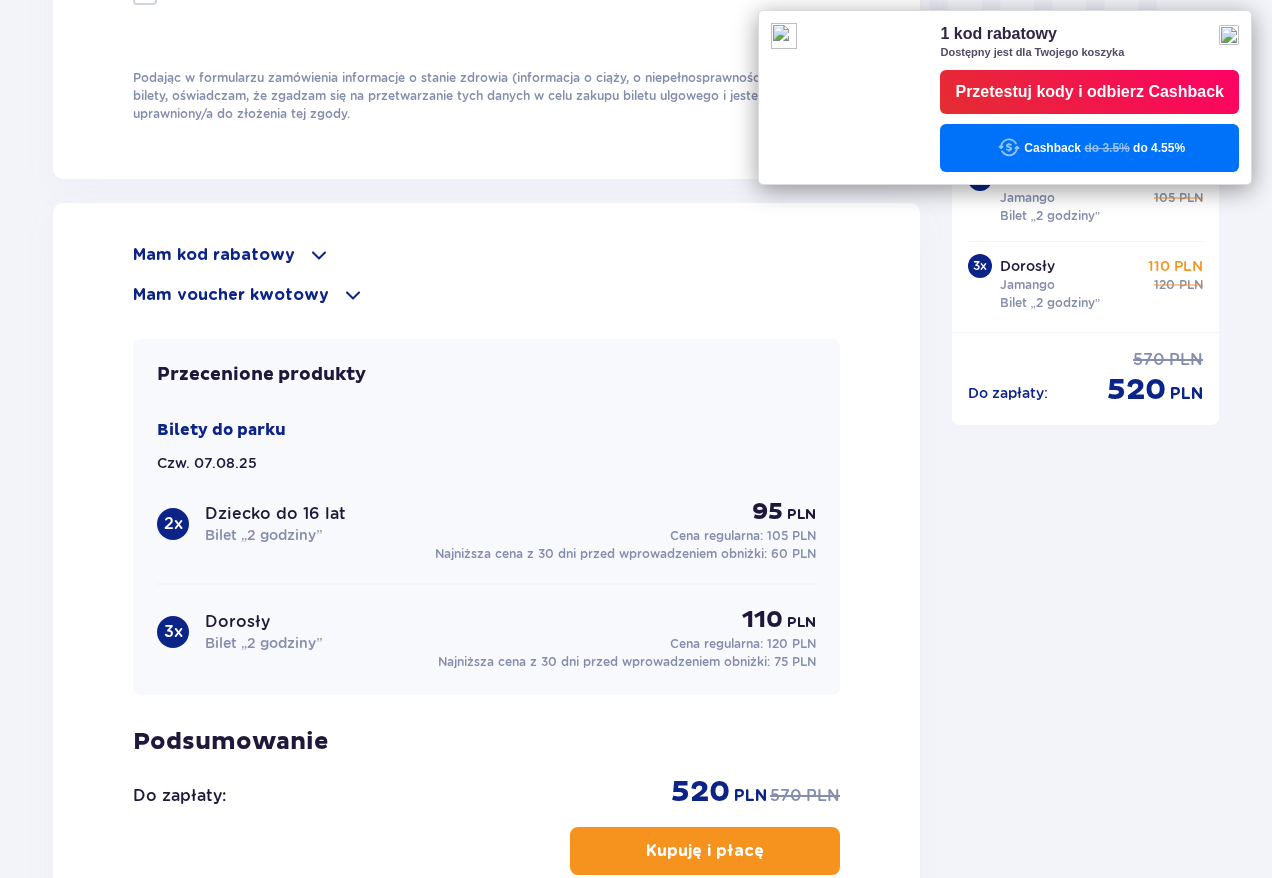 click on "Przetestuj kody i odbierz Cashback" at bounding box center (1089, 92) 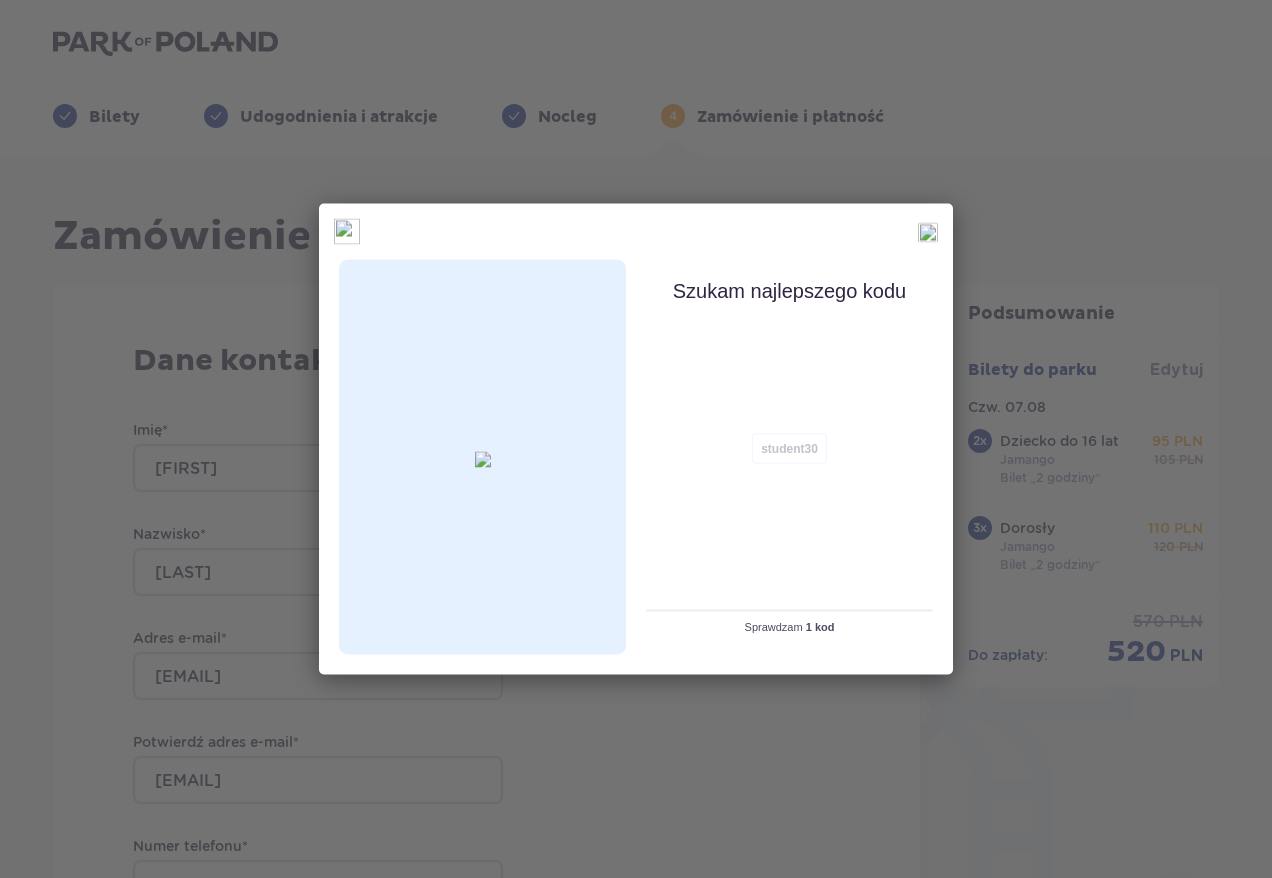 scroll, scrollTop: 0, scrollLeft: 0, axis: both 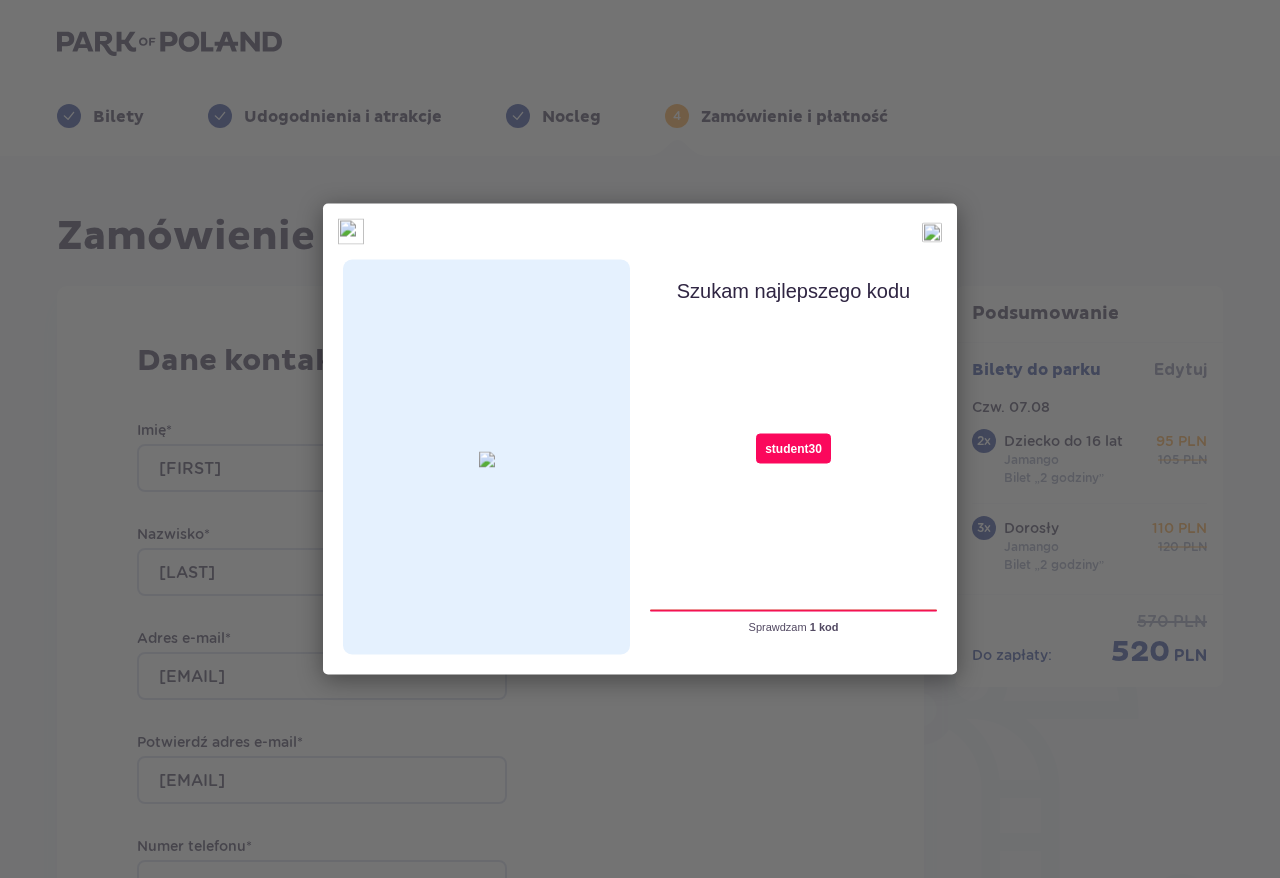 type on "student30" 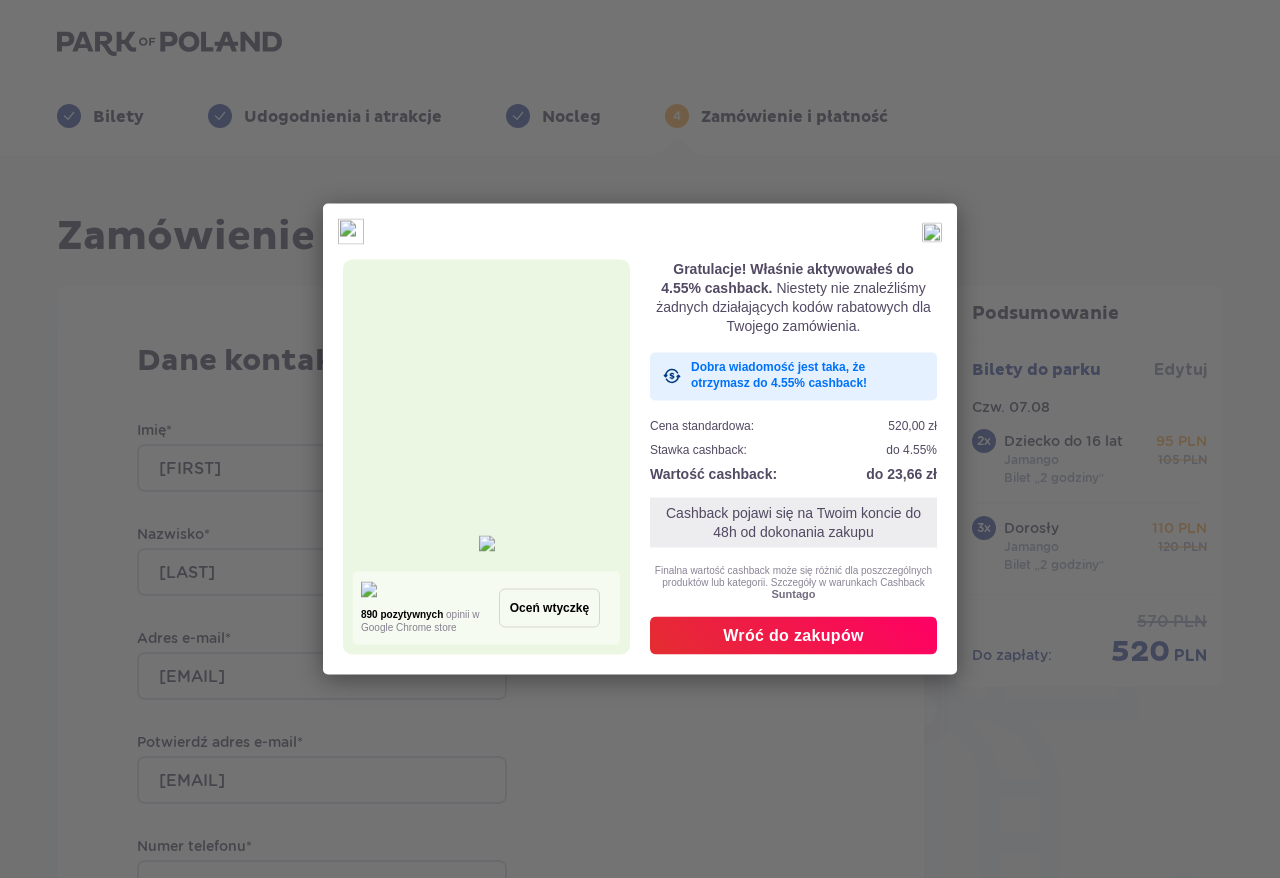 click on "Wróć do zakupów" at bounding box center [793, 635] 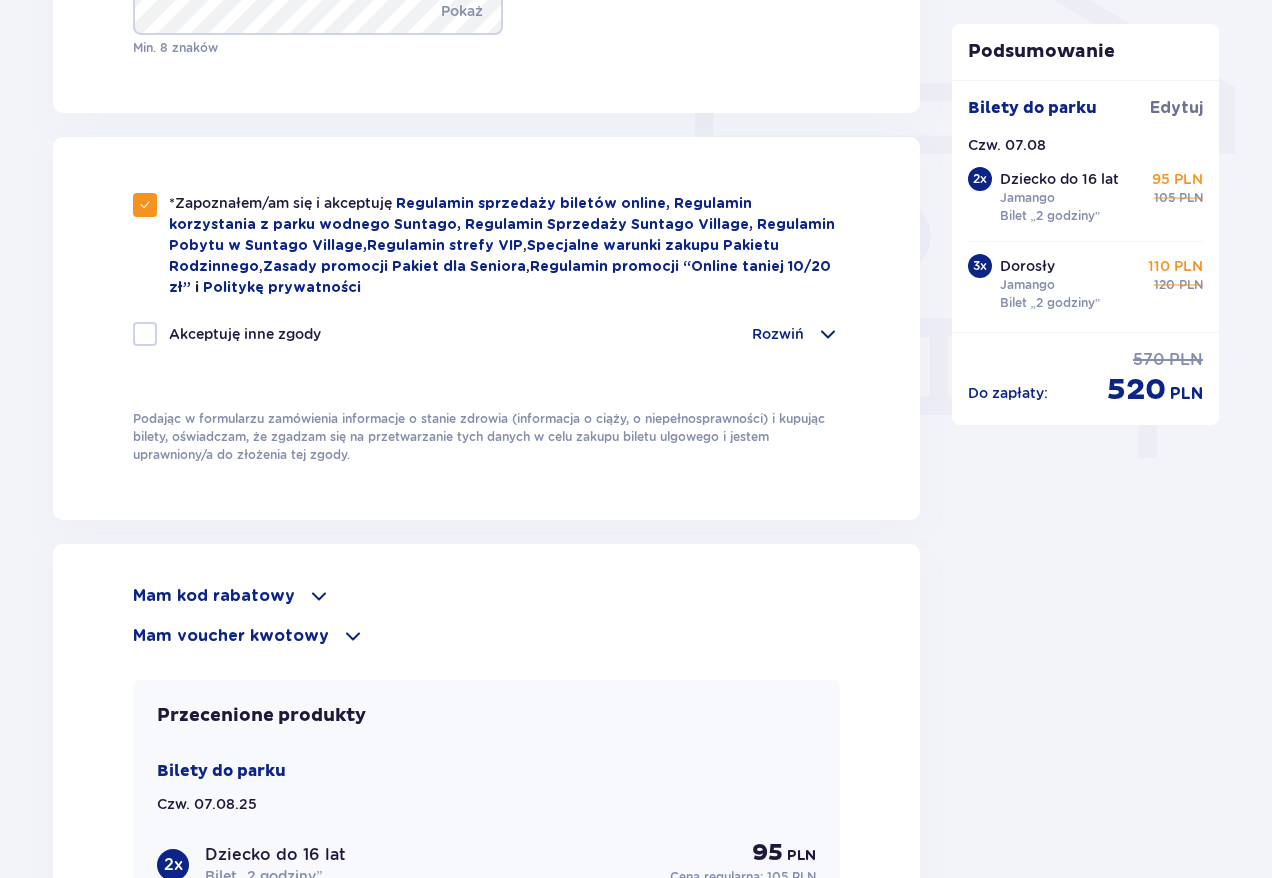 scroll, scrollTop: 2280, scrollLeft: 0, axis: vertical 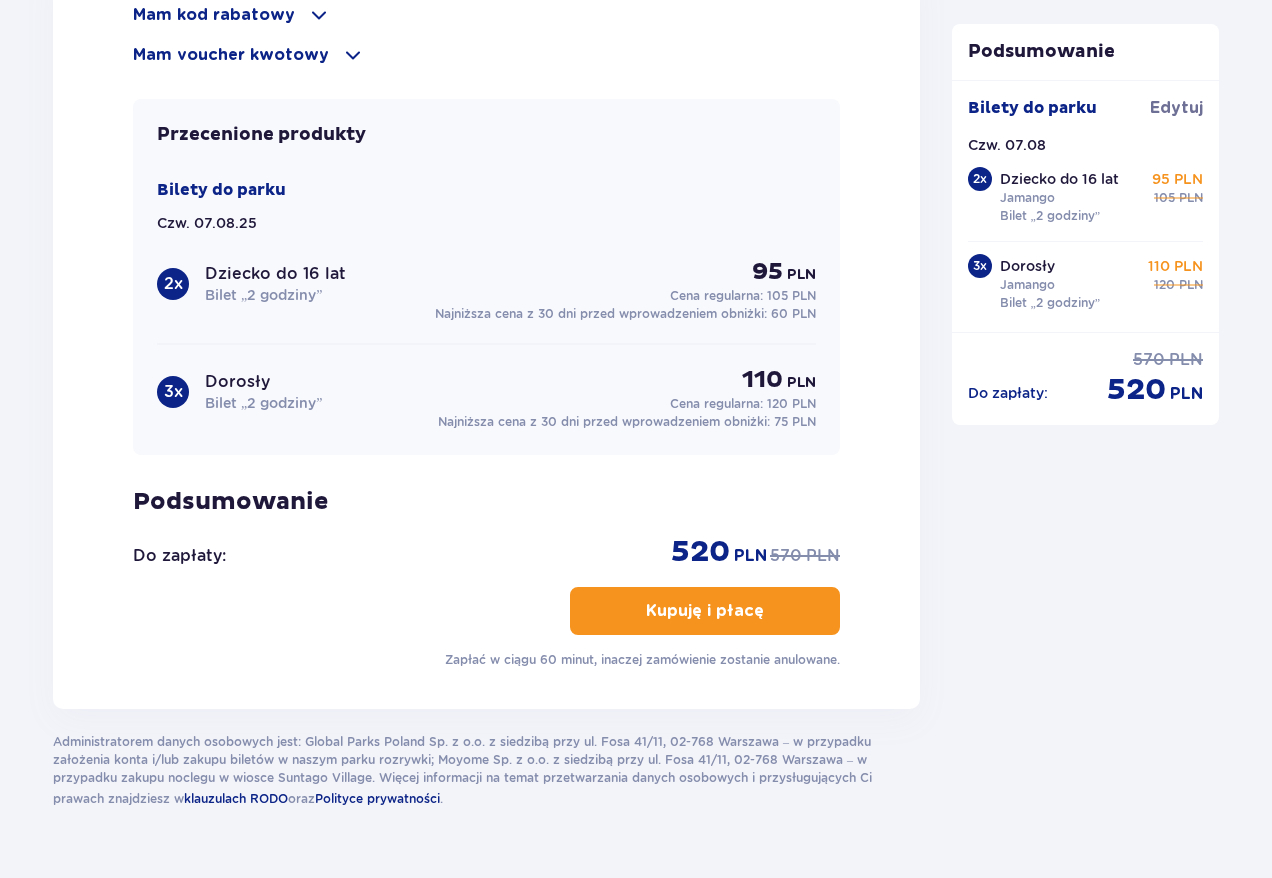 click on "Kupuję i płacę" at bounding box center [705, 611] 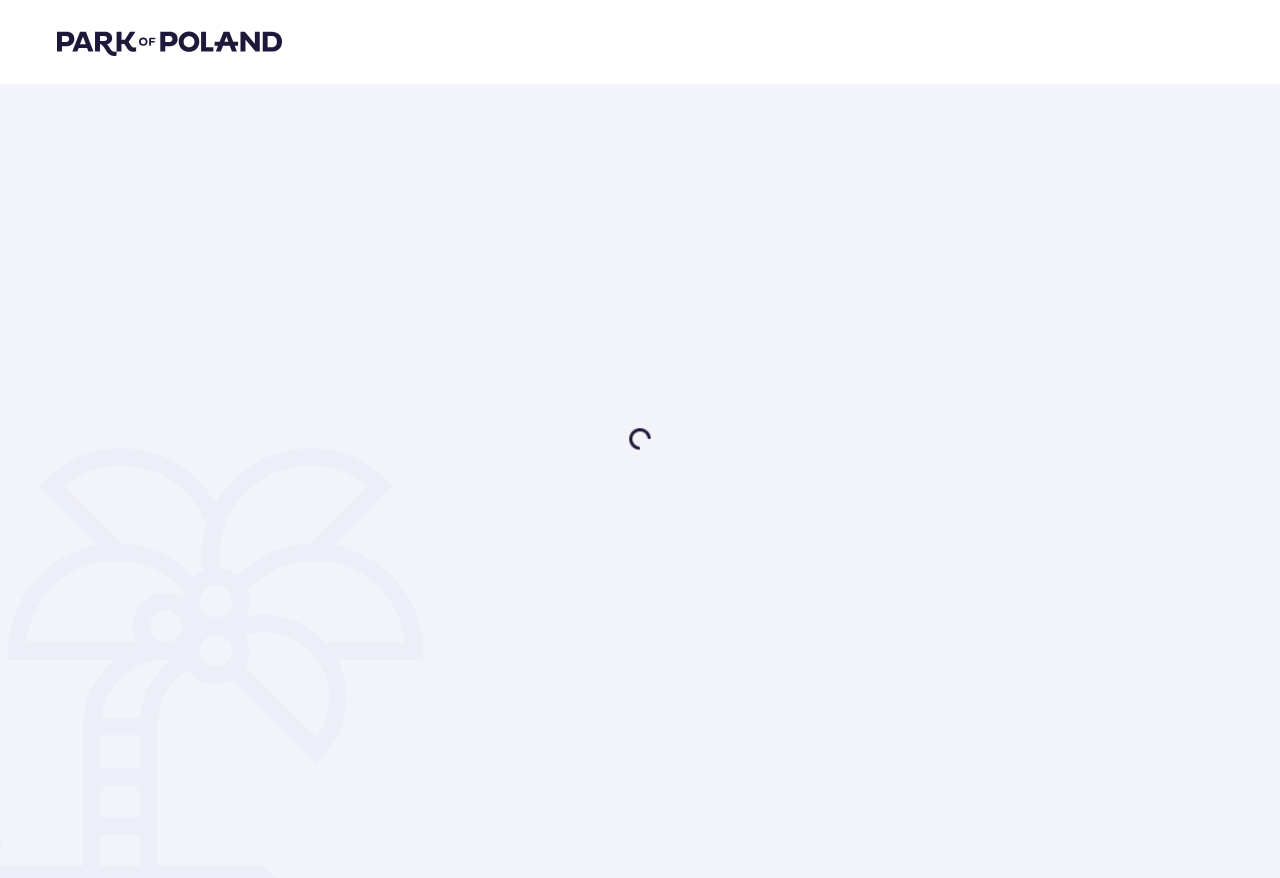scroll, scrollTop: 0, scrollLeft: 0, axis: both 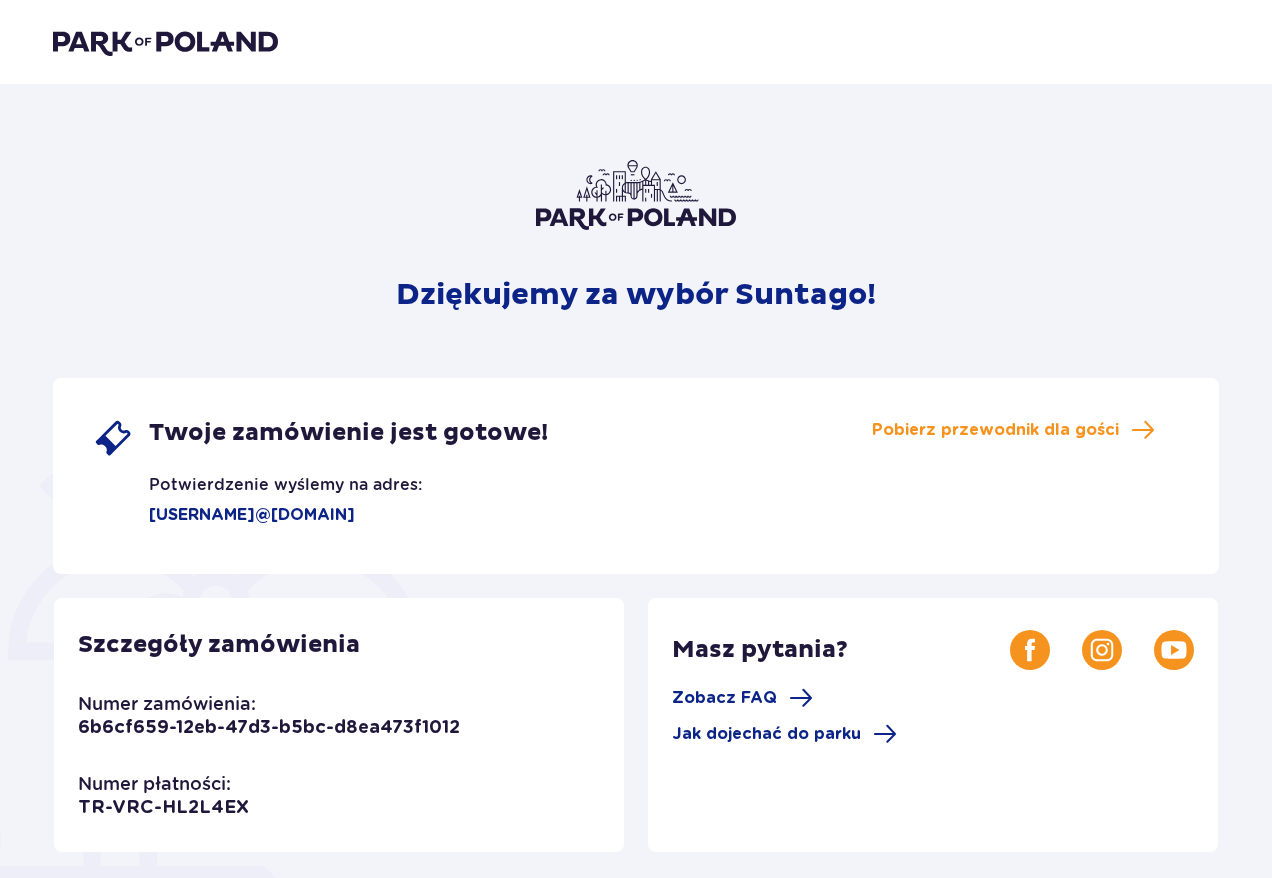 click on "Masz pytania? Zobacz FAQ Jak dojechać do parku" at bounding box center [933, 725] 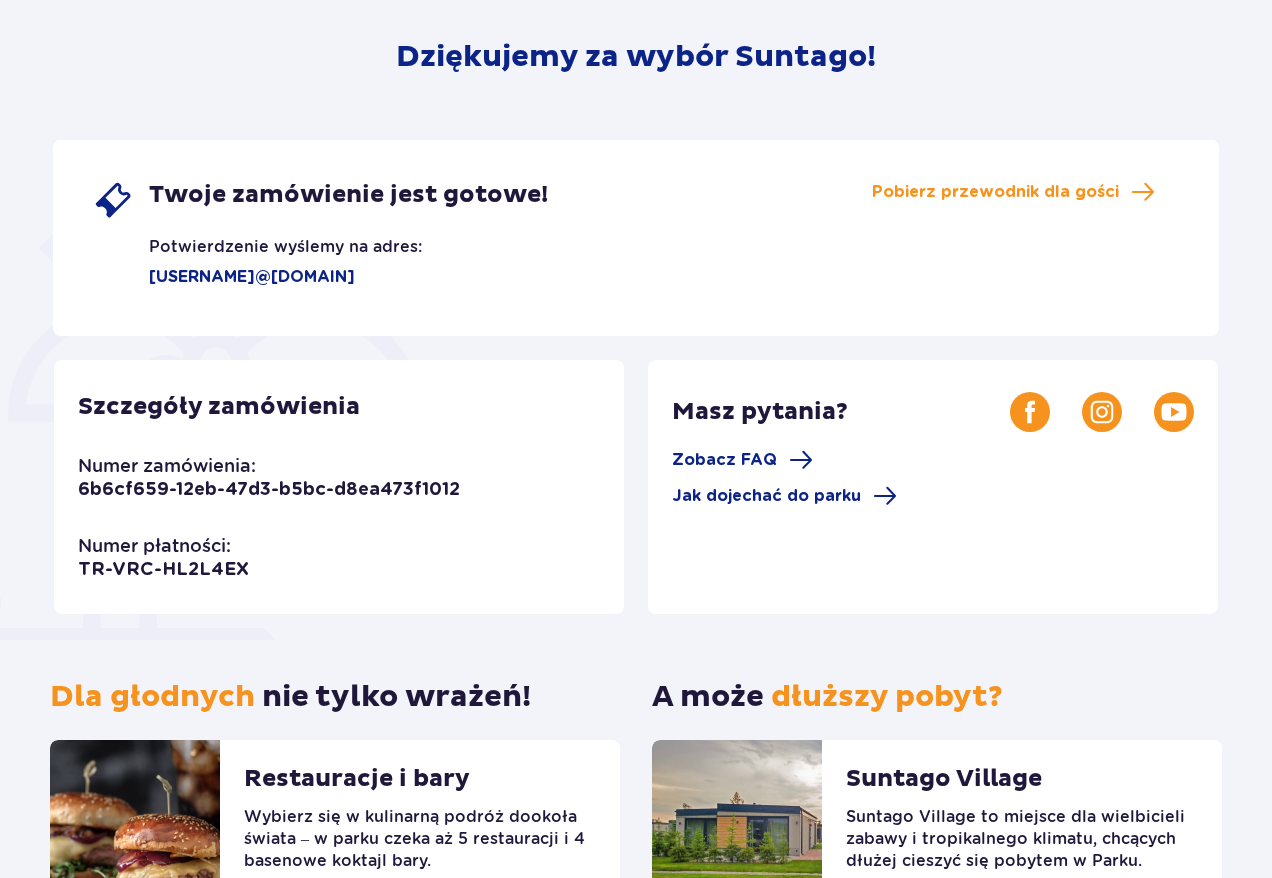 scroll, scrollTop: 240, scrollLeft: 0, axis: vertical 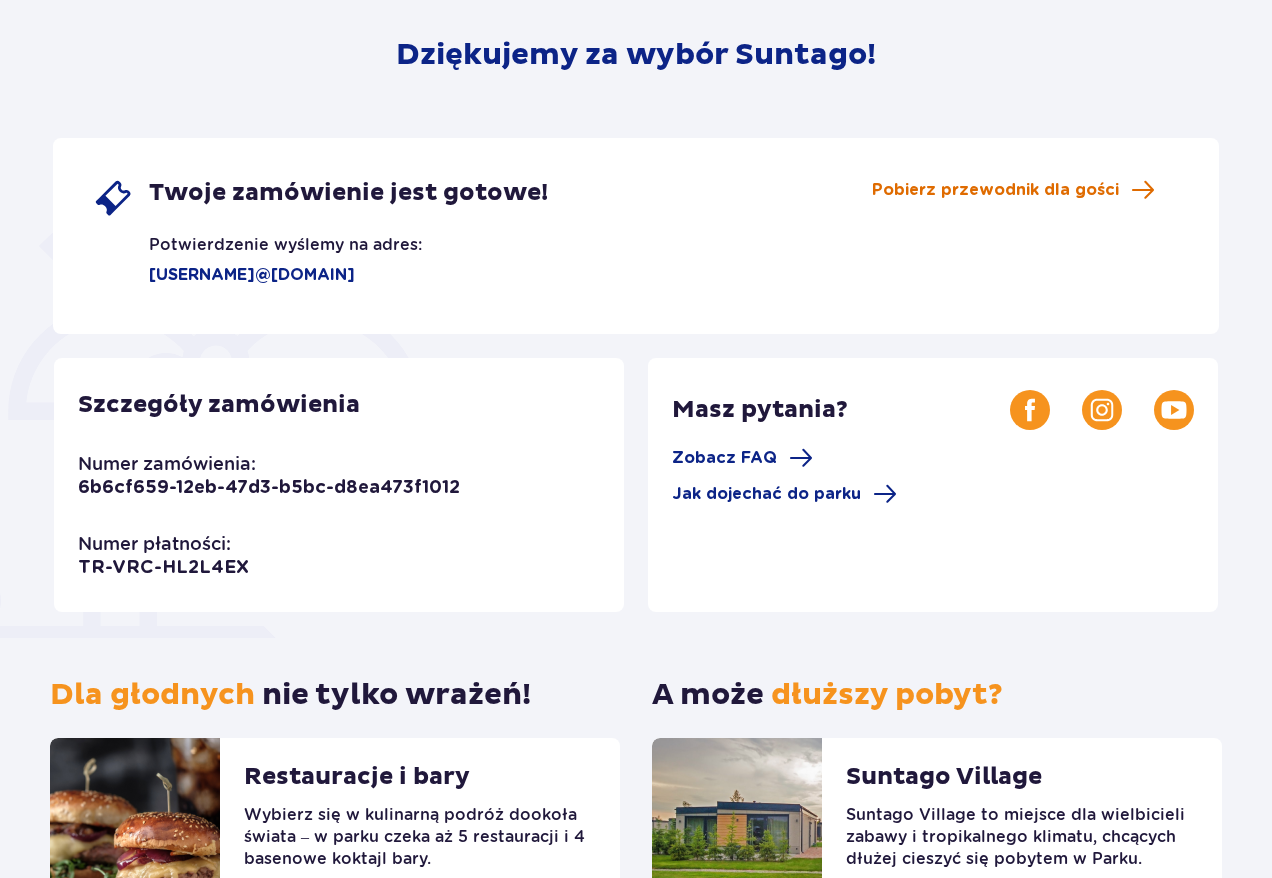 click on "Pobierz przewodnik dla gości" at bounding box center [995, 190] 